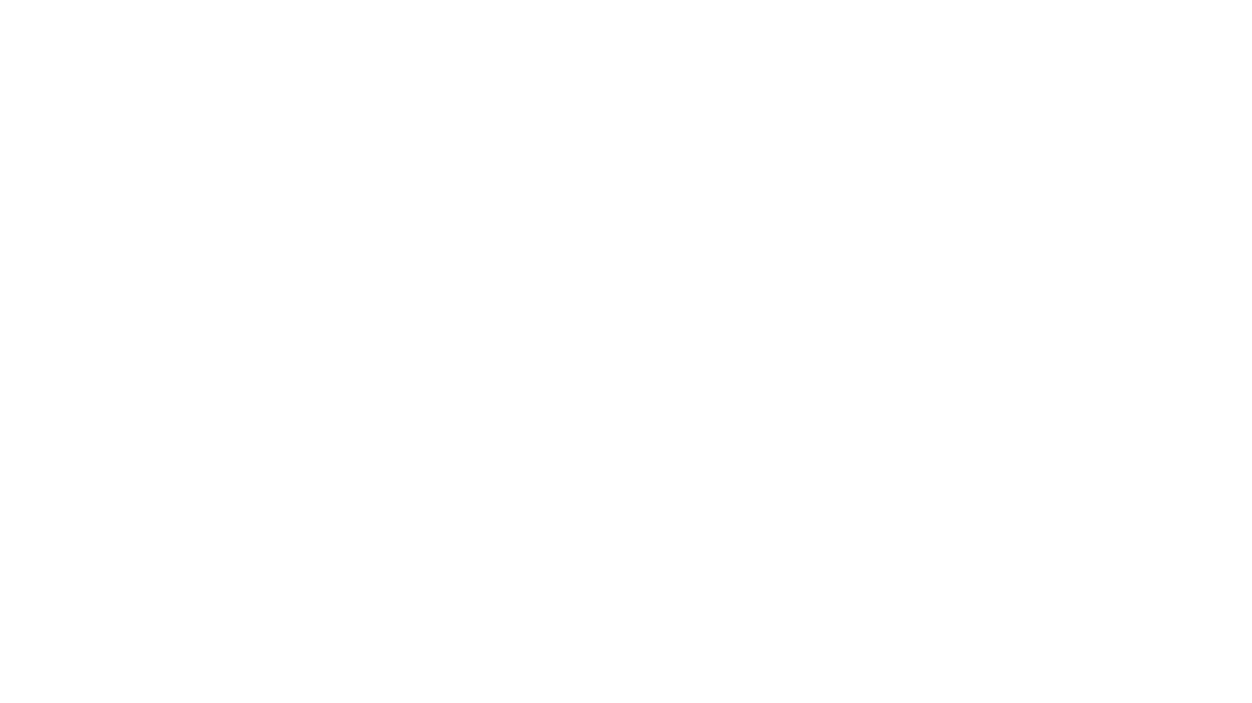 scroll, scrollTop: 0, scrollLeft: 0, axis: both 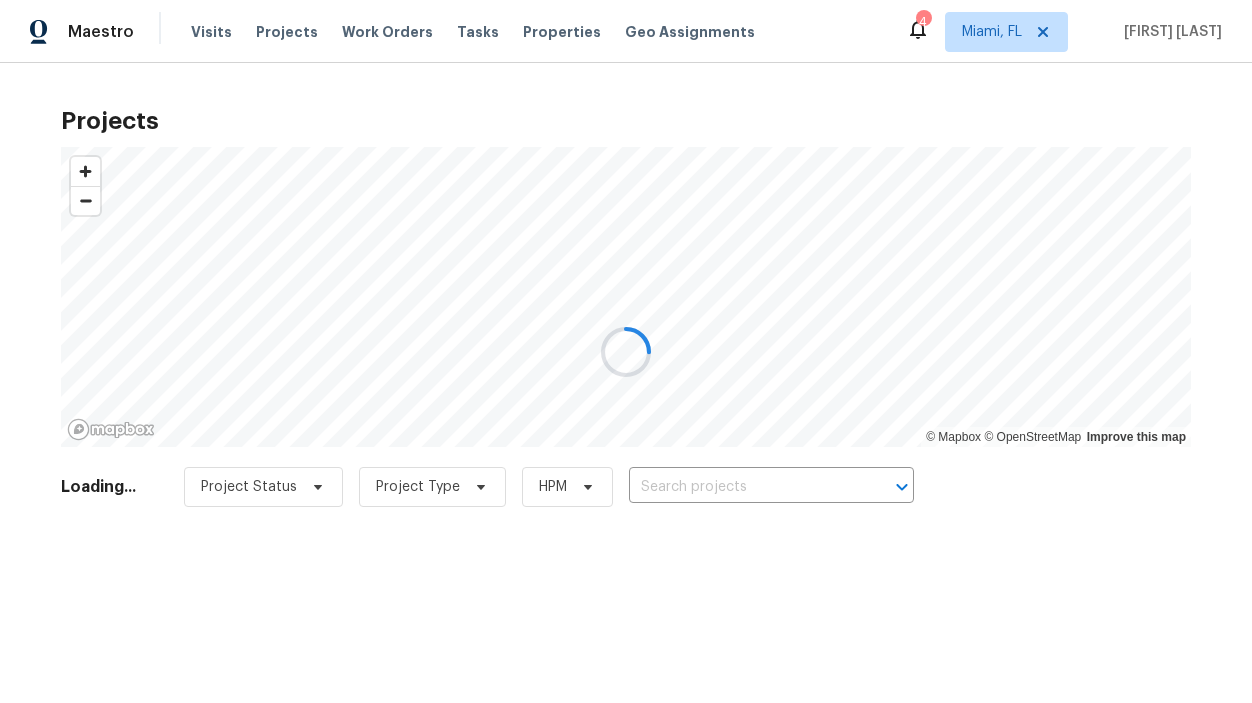click at bounding box center (626, 351) 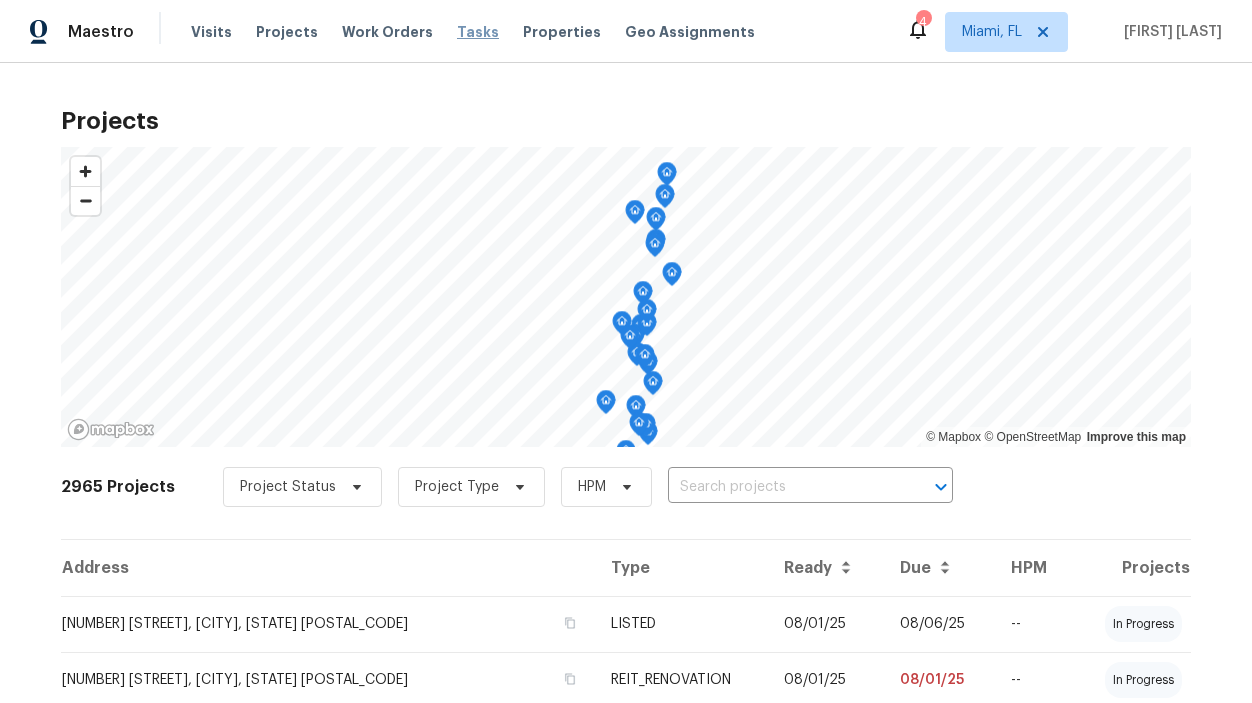 click on "Tasks" at bounding box center (478, 32) 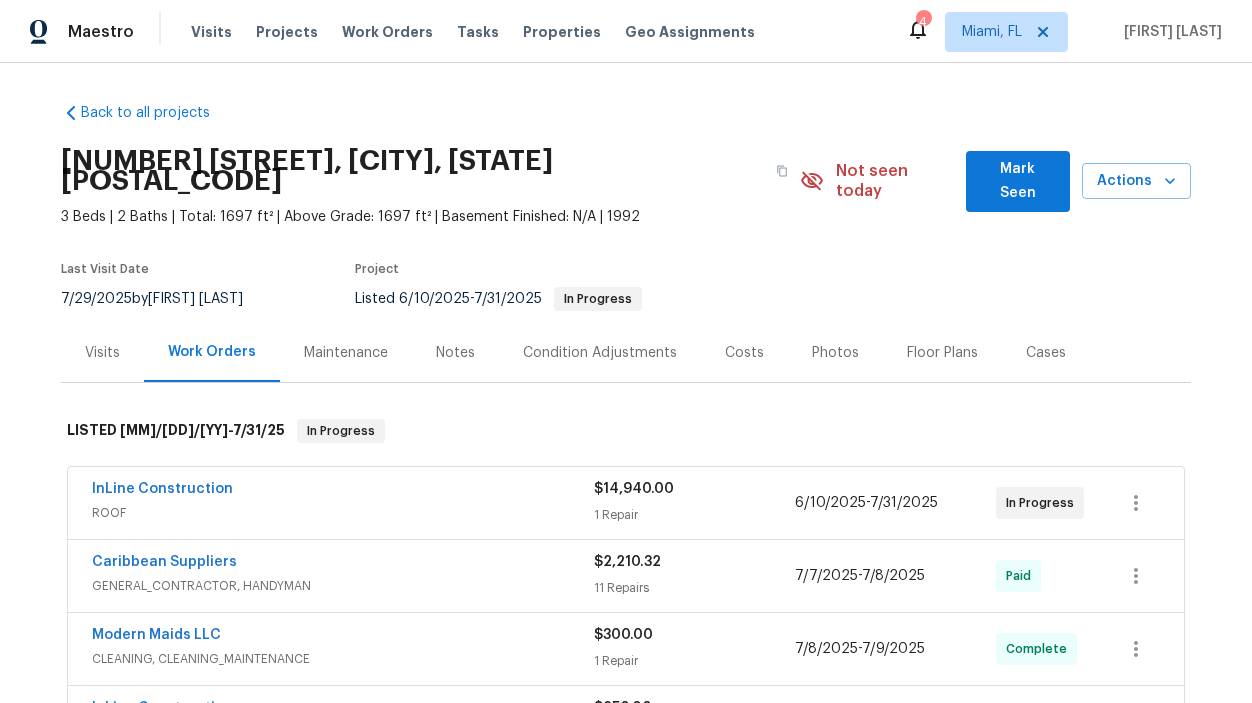 scroll, scrollTop: 0, scrollLeft: 0, axis: both 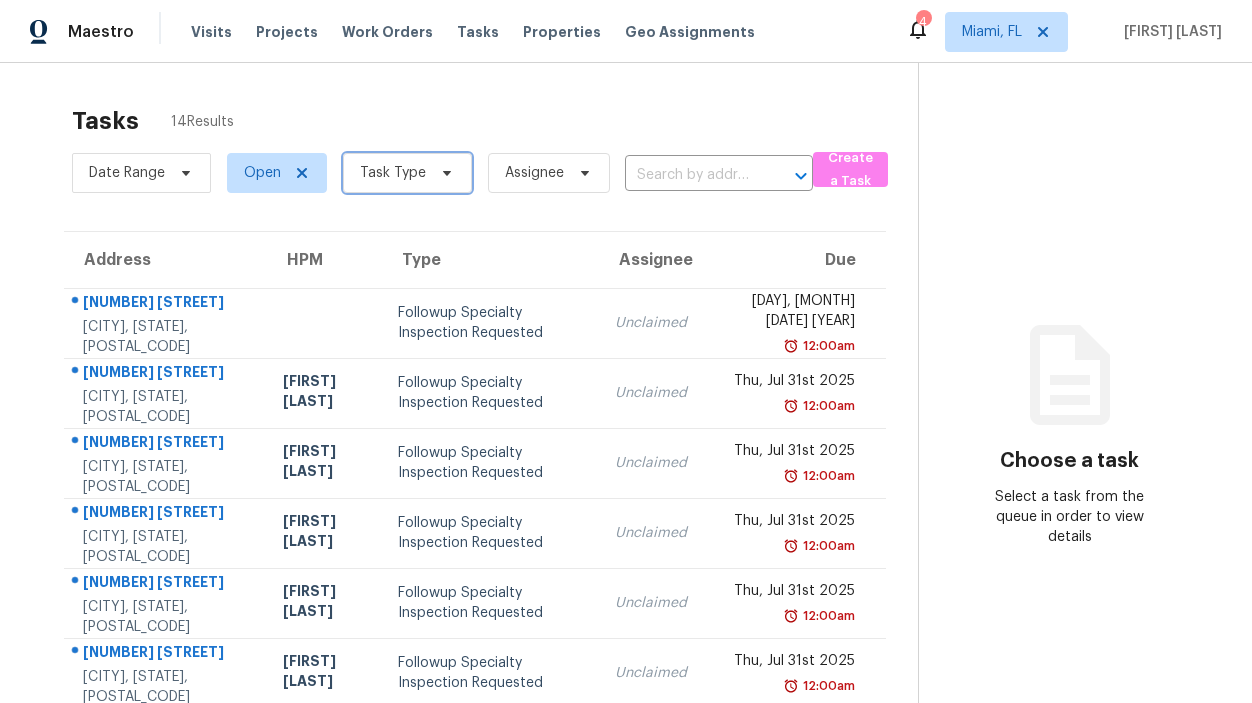 click on "Task Type" at bounding box center (393, 173) 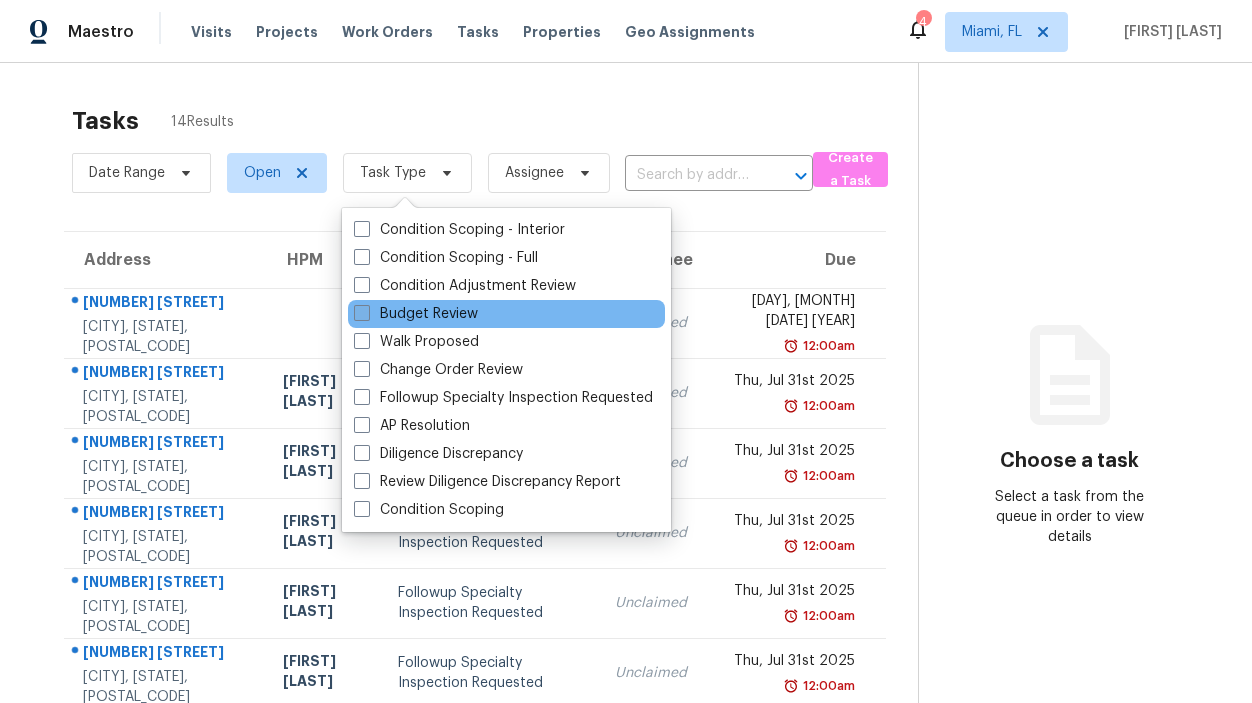 click at bounding box center [362, 313] 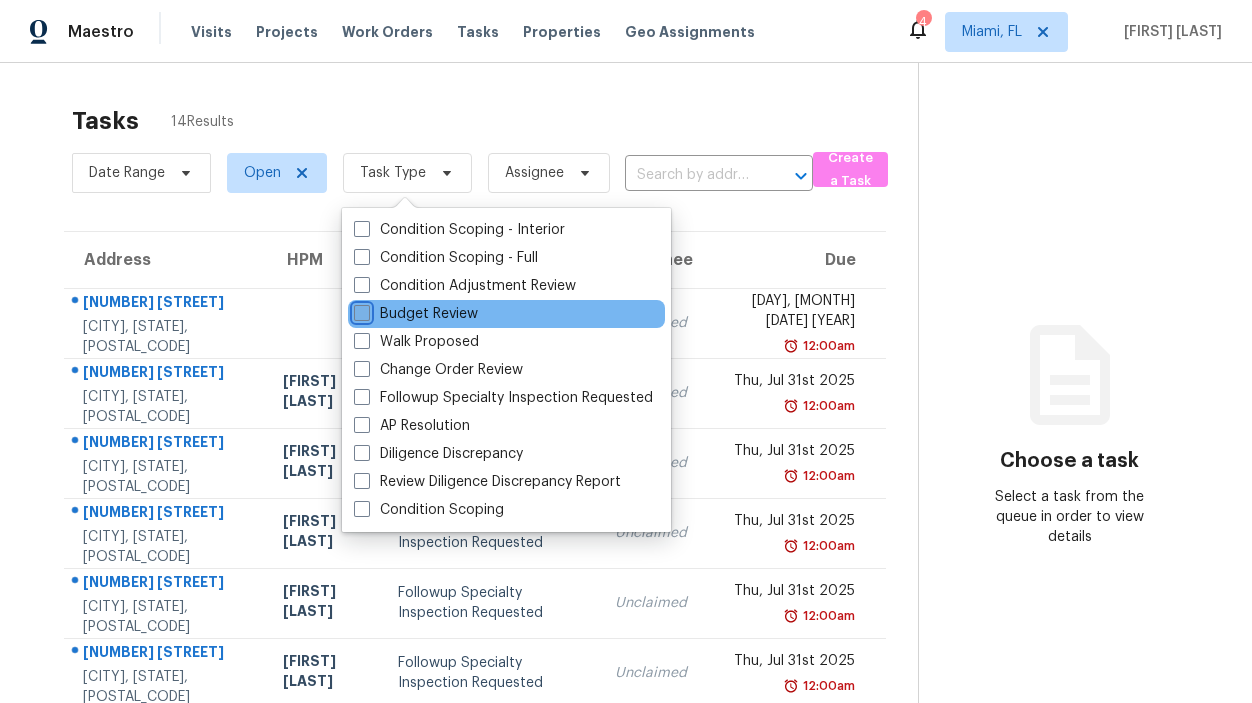 click on "Budget Review" at bounding box center [360, 310] 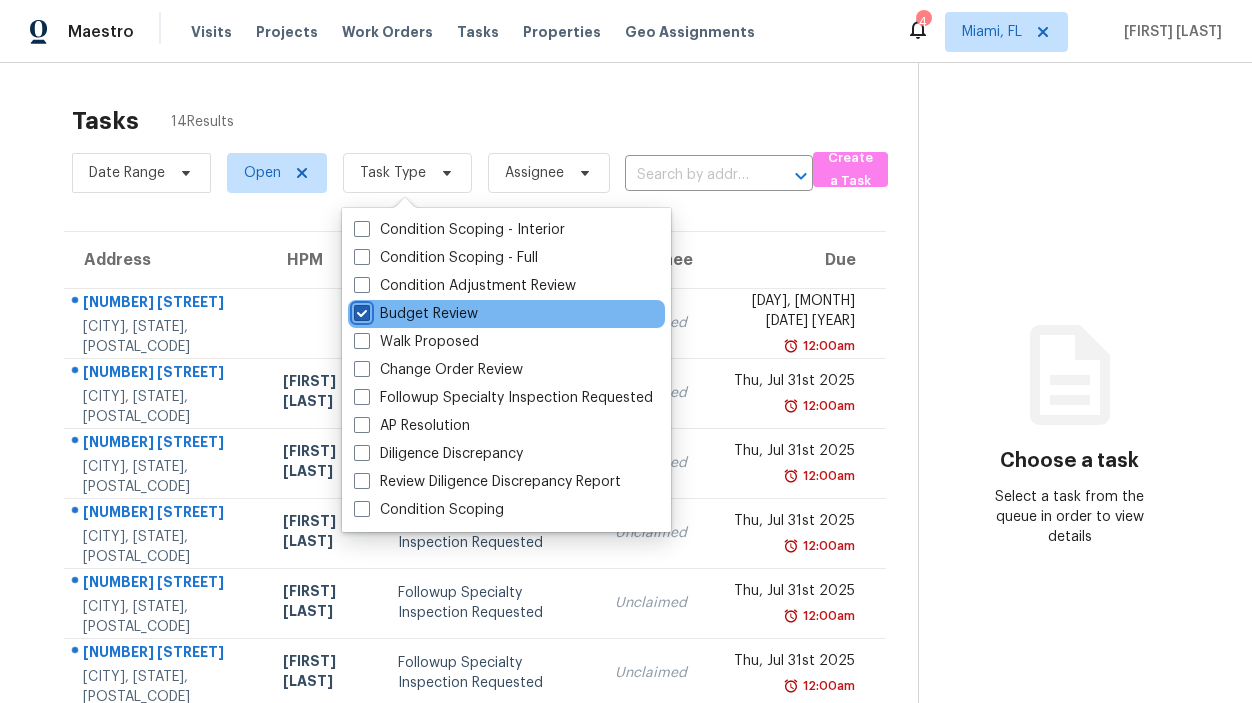 checkbox on "true" 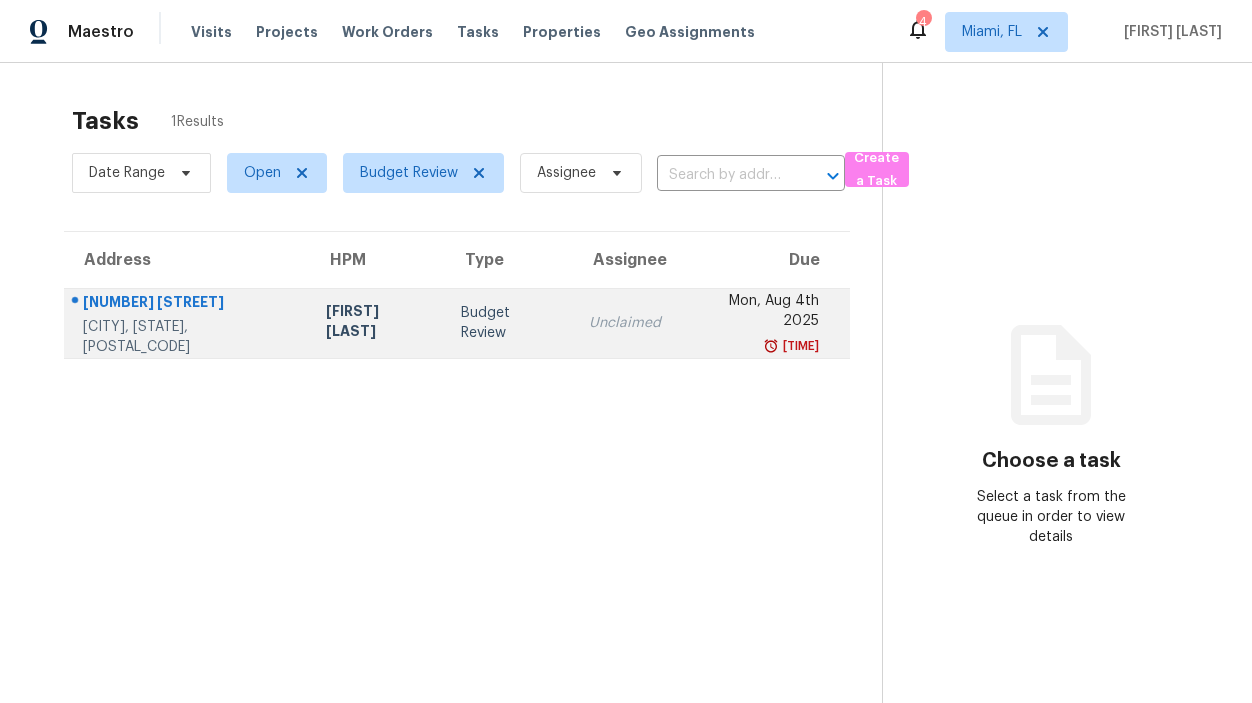 click on "3626 NW 29th Ct" at bounding box center [188, 304] 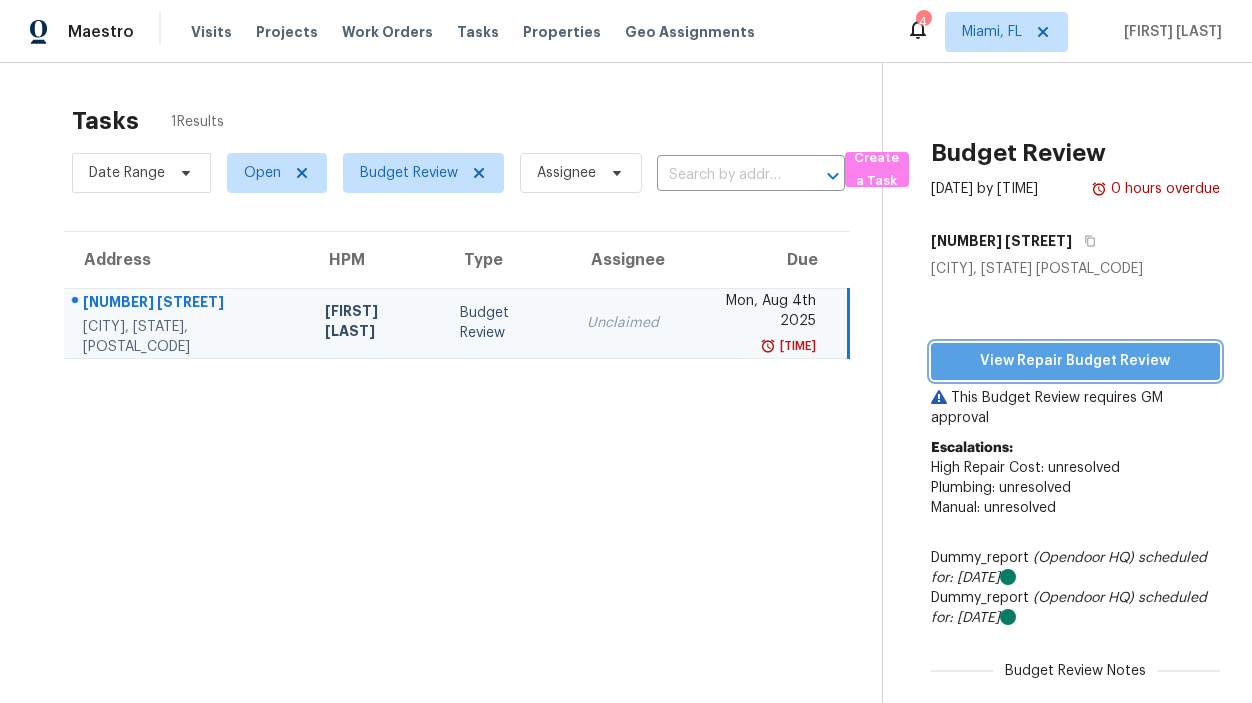 click on "View Repair Budget Review" at bounding box center (1075, 361) 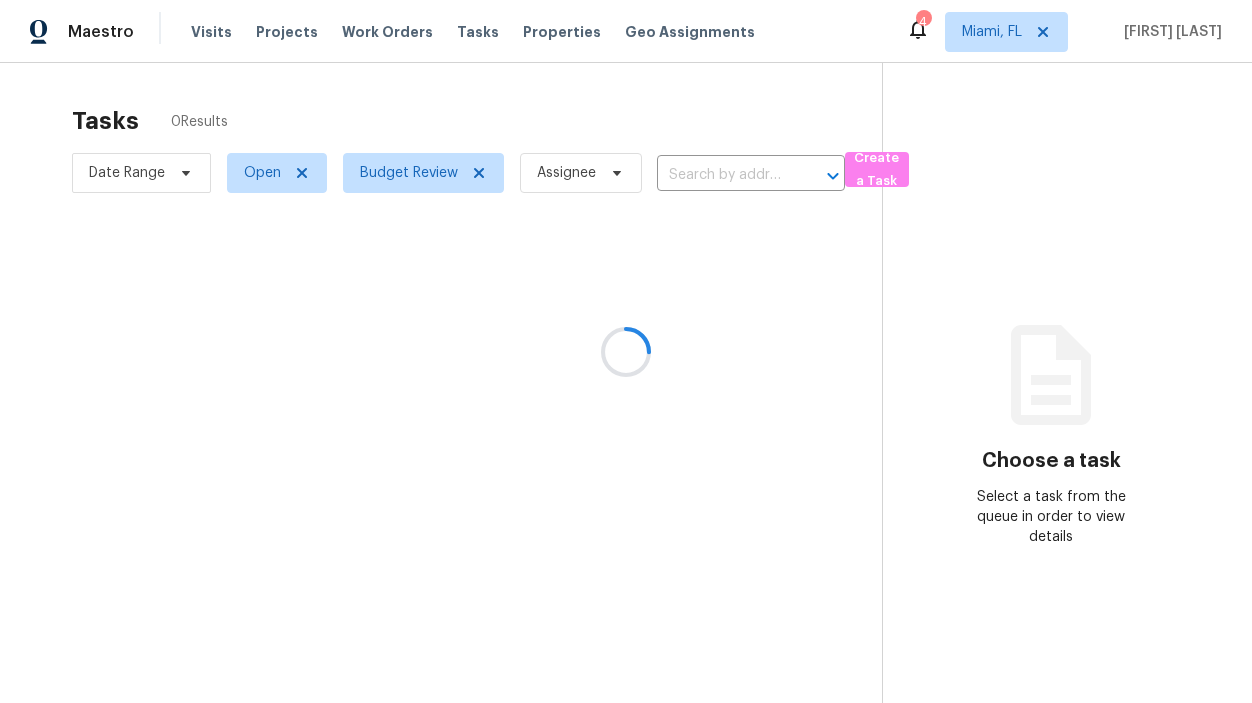 scroll, scrollTop: 0, scrollLeft: 0, axis: both 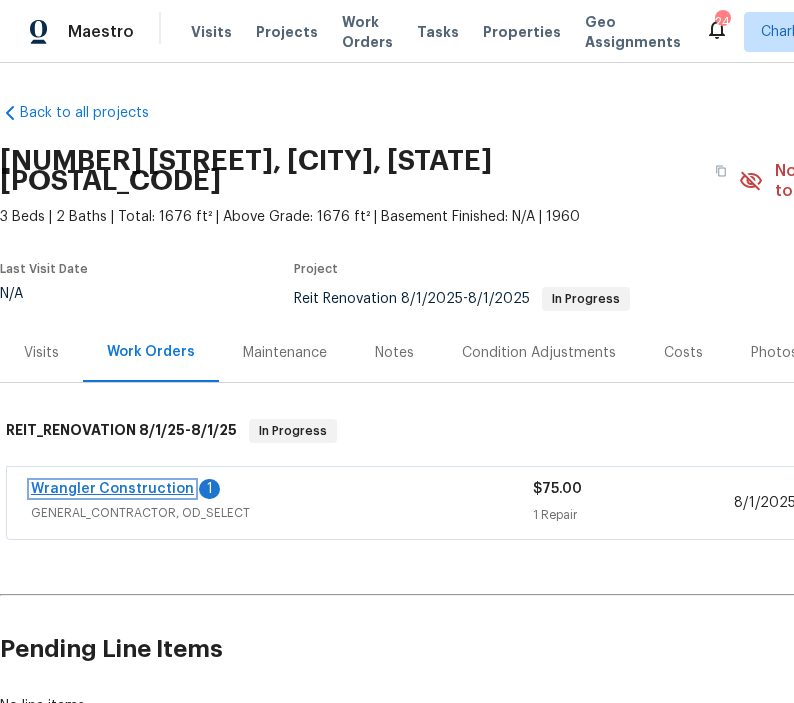 click on "Wrangler Construction" at bounding box center [112, 489] 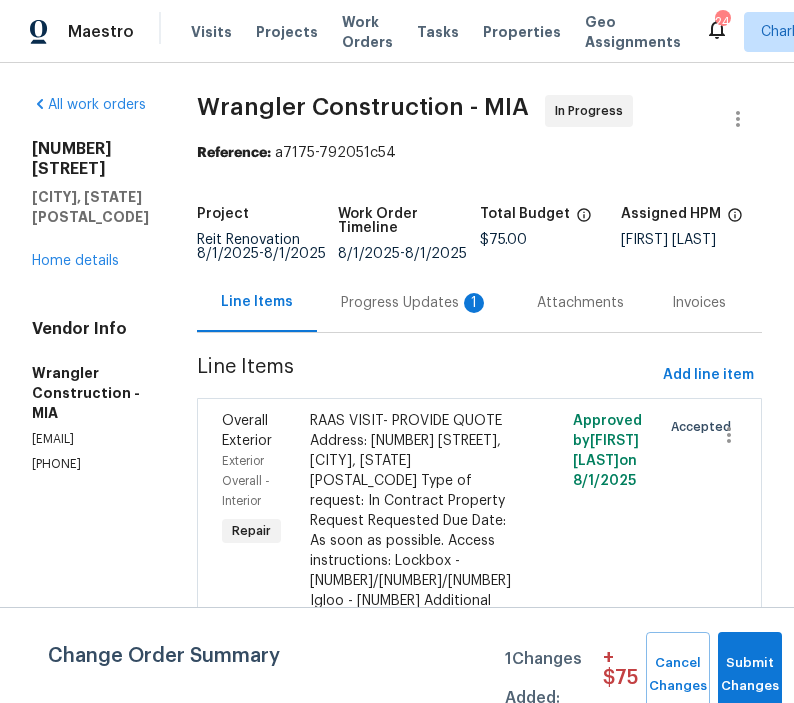 click on "Progress Updates 1" at bounding box center [415, 303] 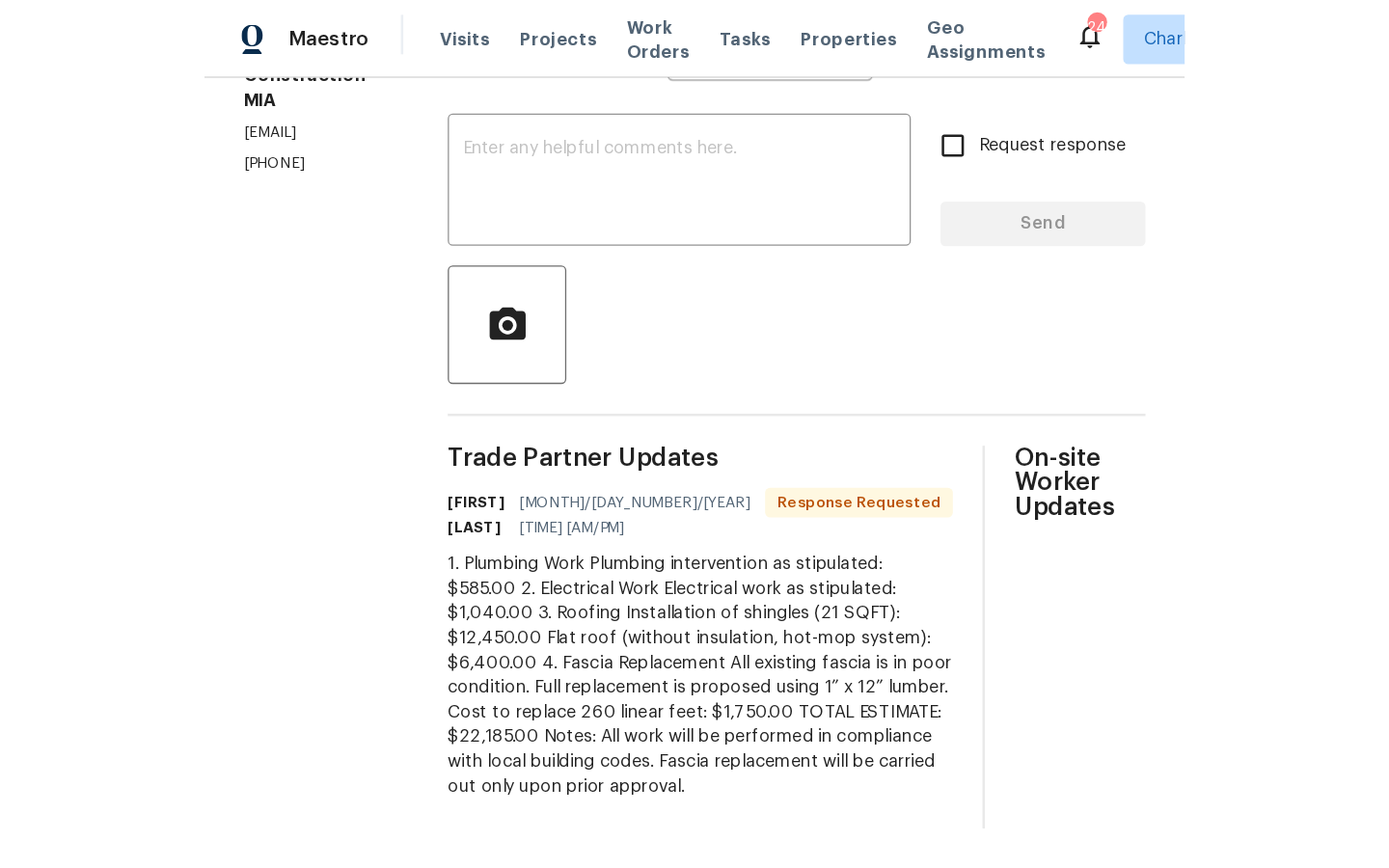 scroll, scrollTop: 397, scrollLeft: 0, axis: vertical 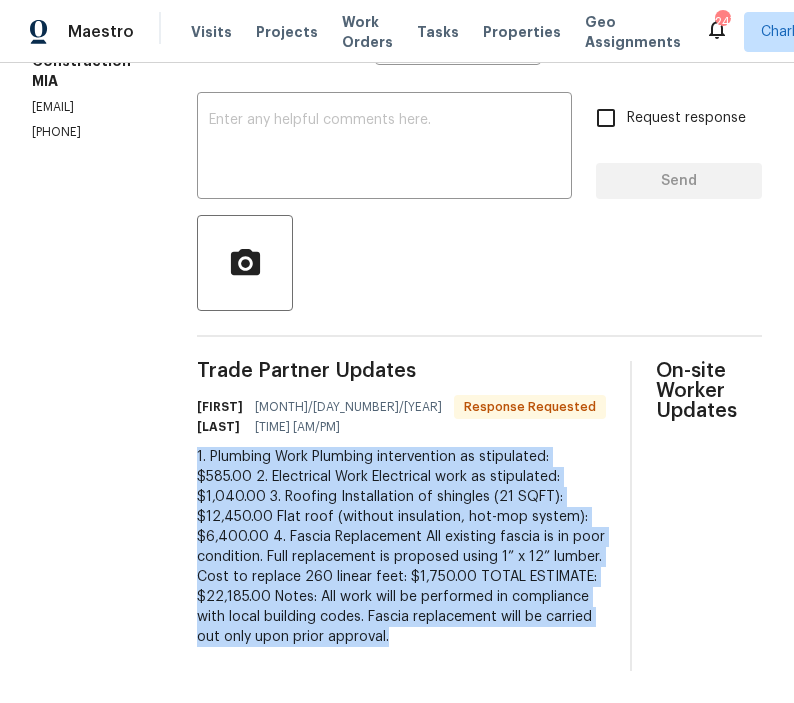 drag, startPoint x: 180, startPoint y: 377, endPoint x: 450, endPoint y: 642, distance: 378.31863 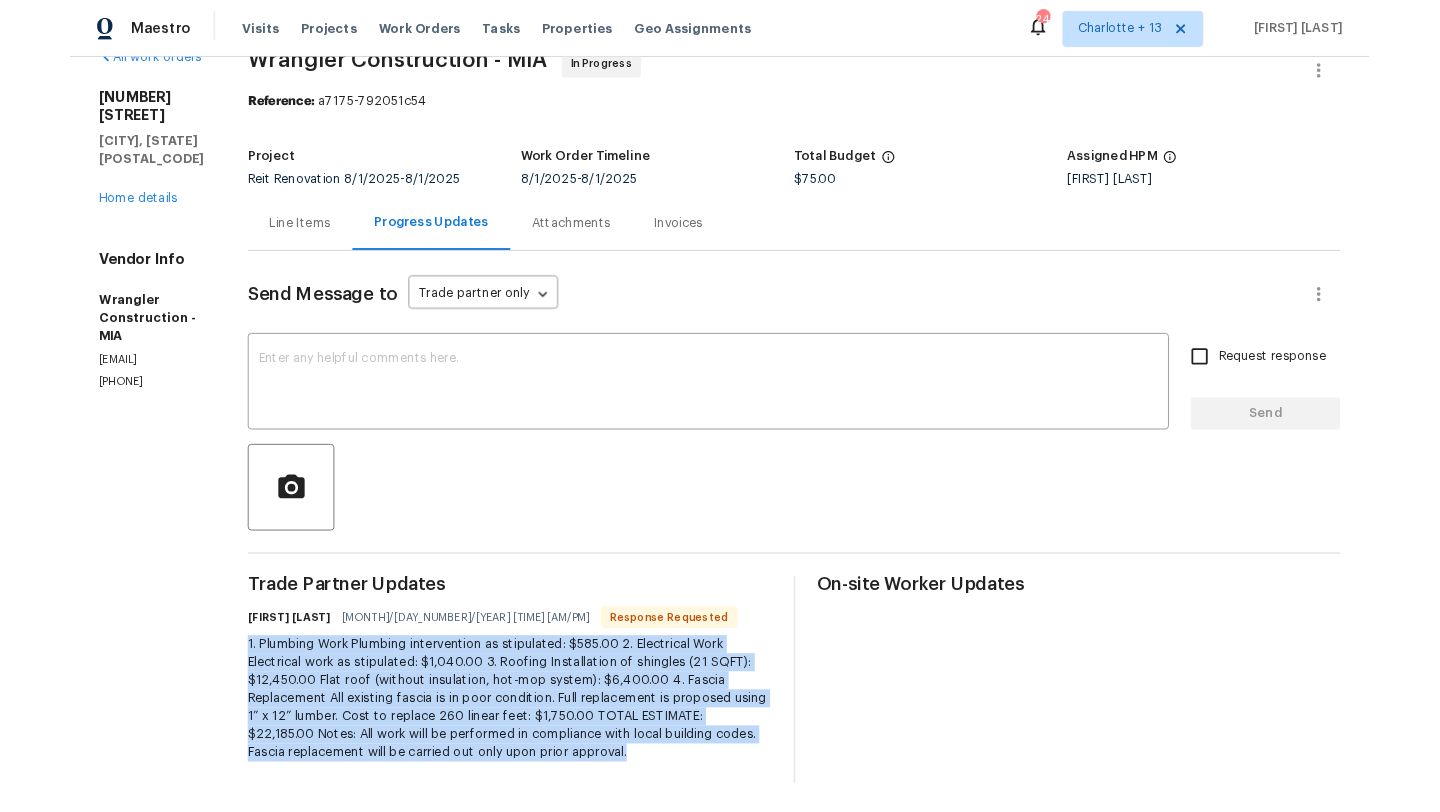 scroll, scrollTop: 129, scrollLeft: 0, axis: vertical 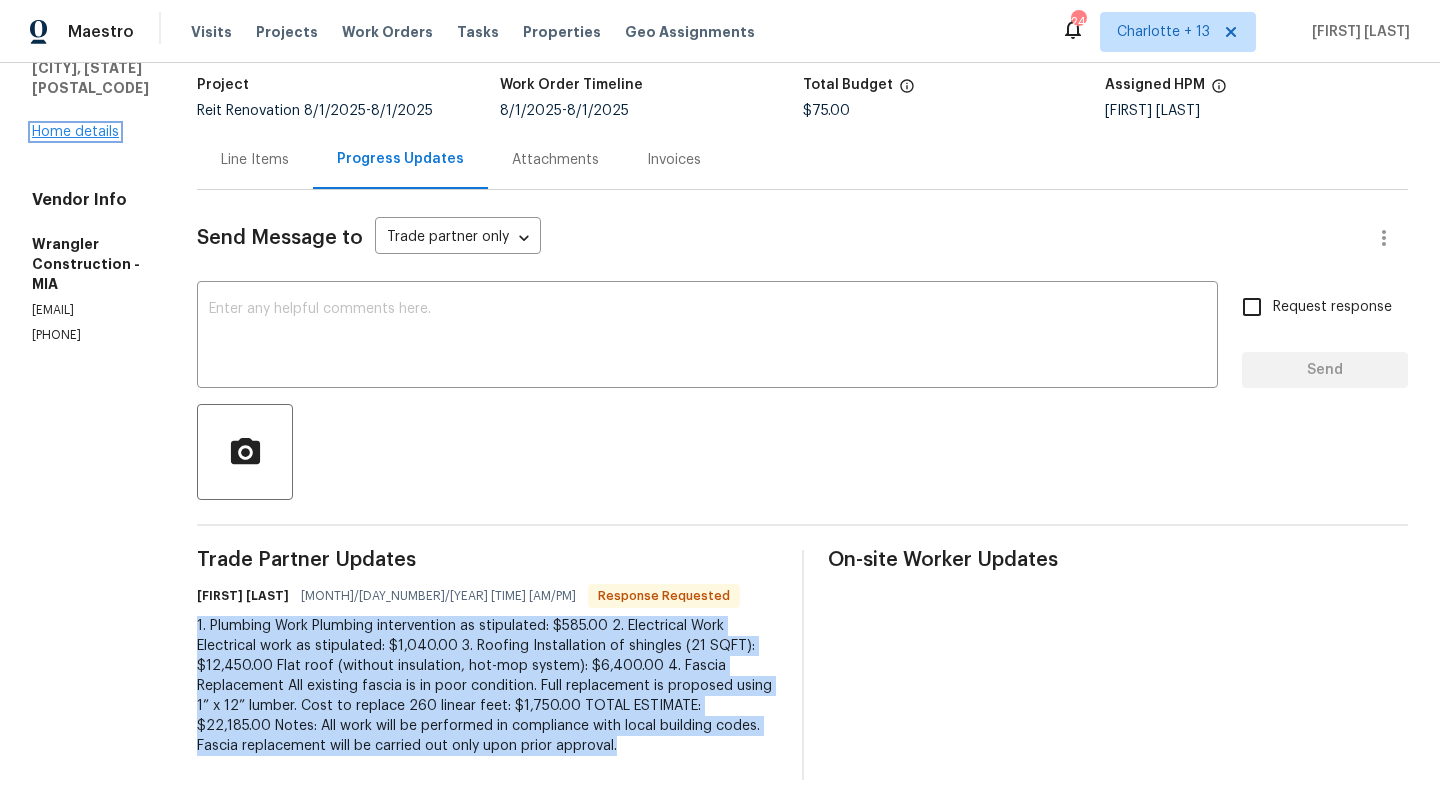 click on "Home details" at bounding box center (75, 132) 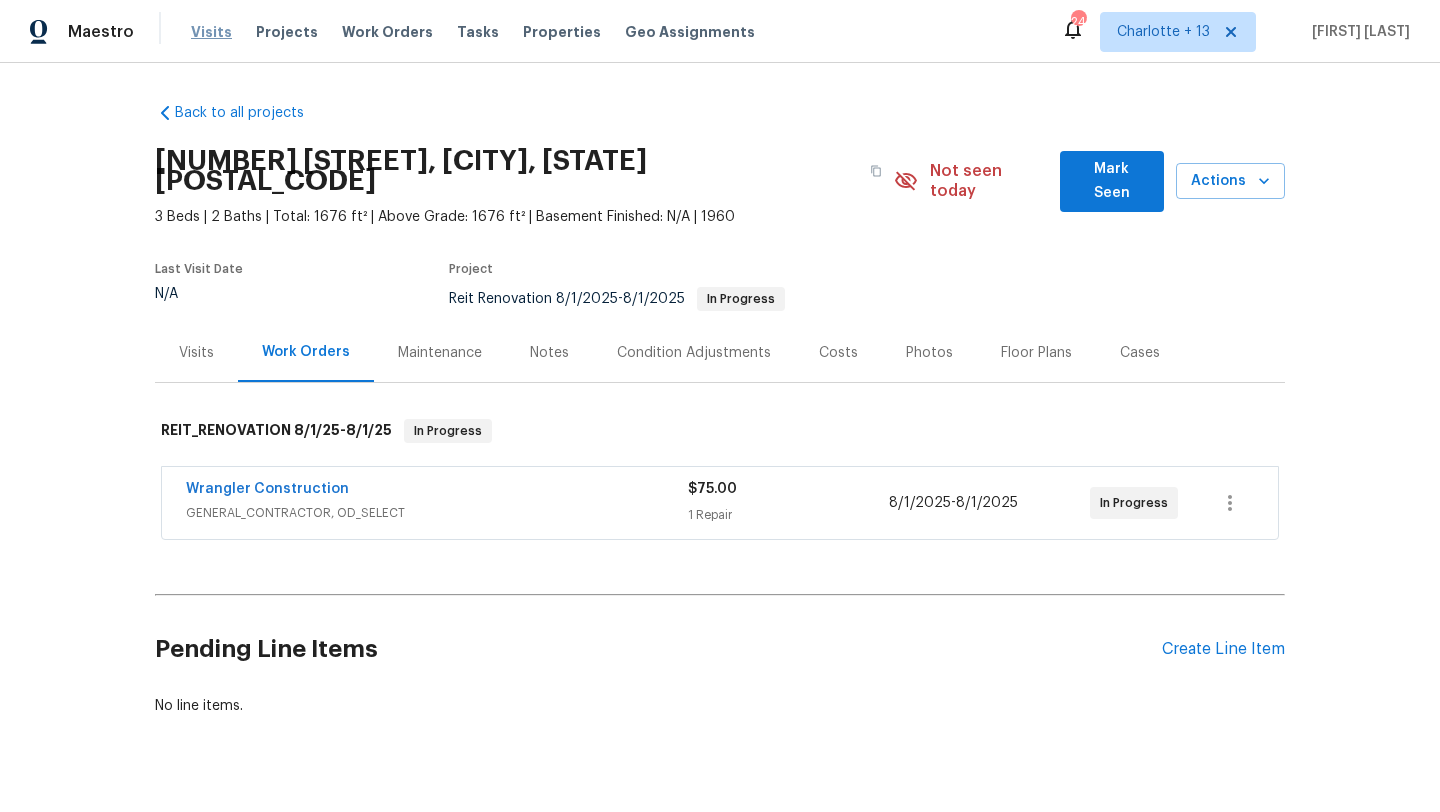 click on "Visits" at bounding box center [211, 32] 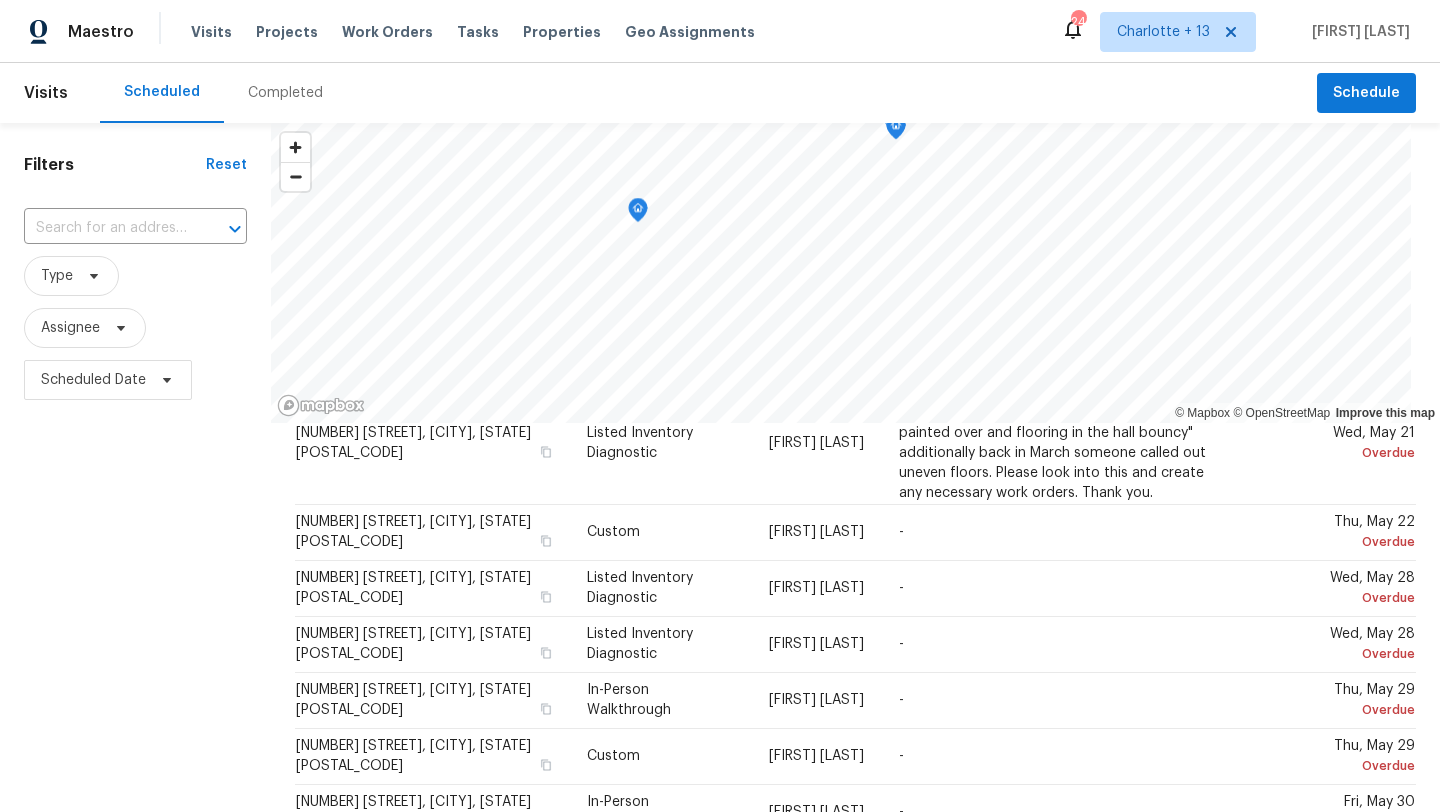 scroll, scrollTop: 264, scrollLeft: 0, axis: vertical 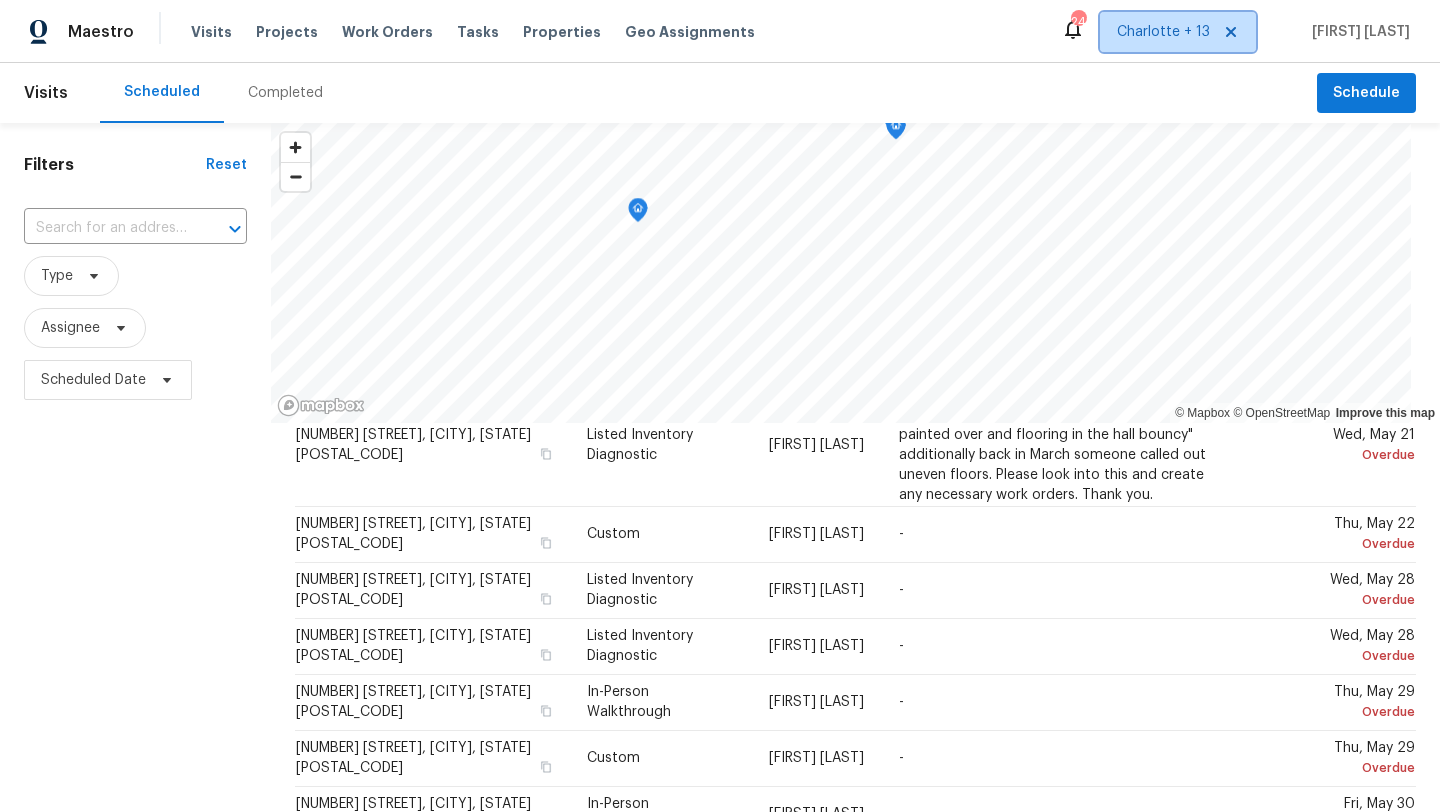 click 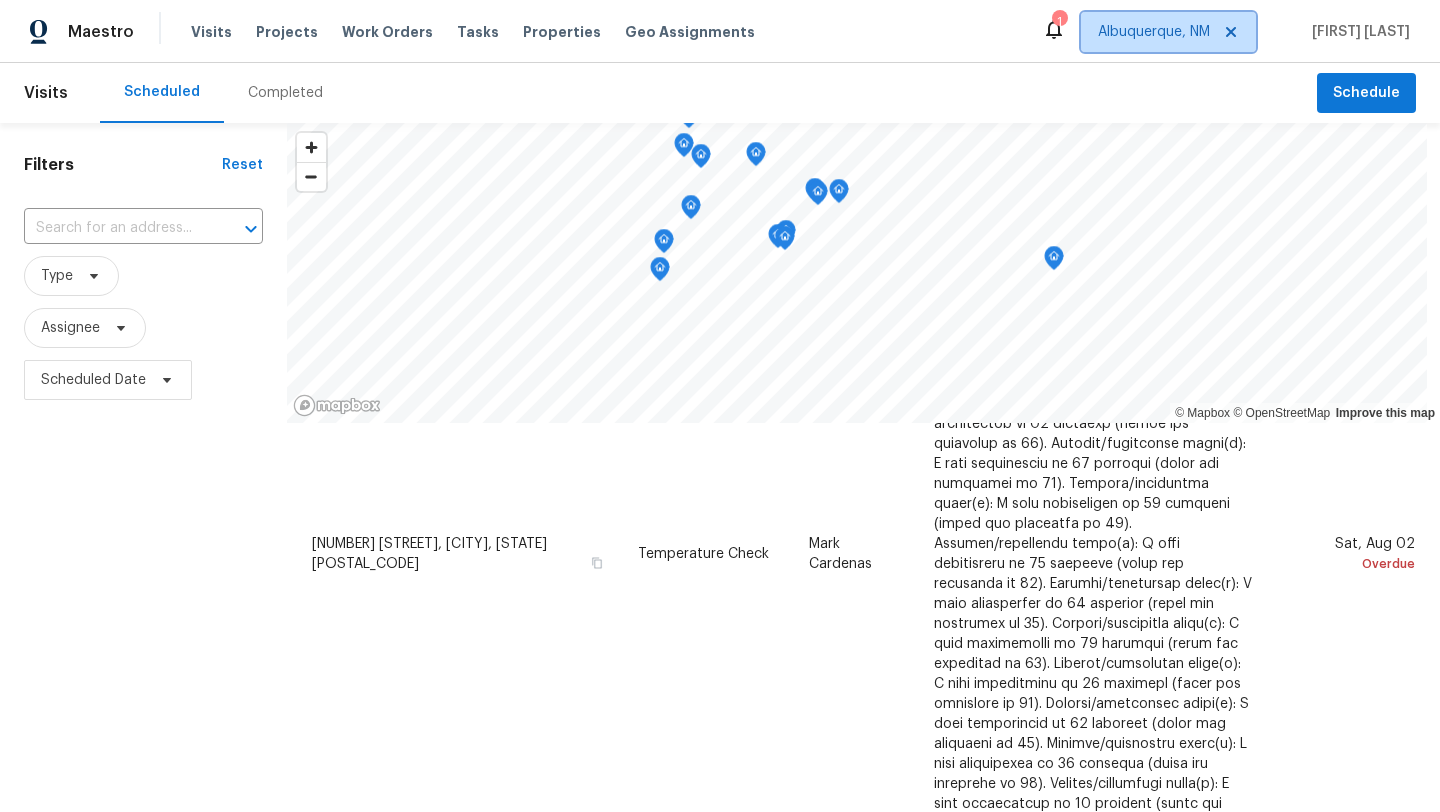 click on "Albuquerque, NM" at bounding box center [1154, 32] 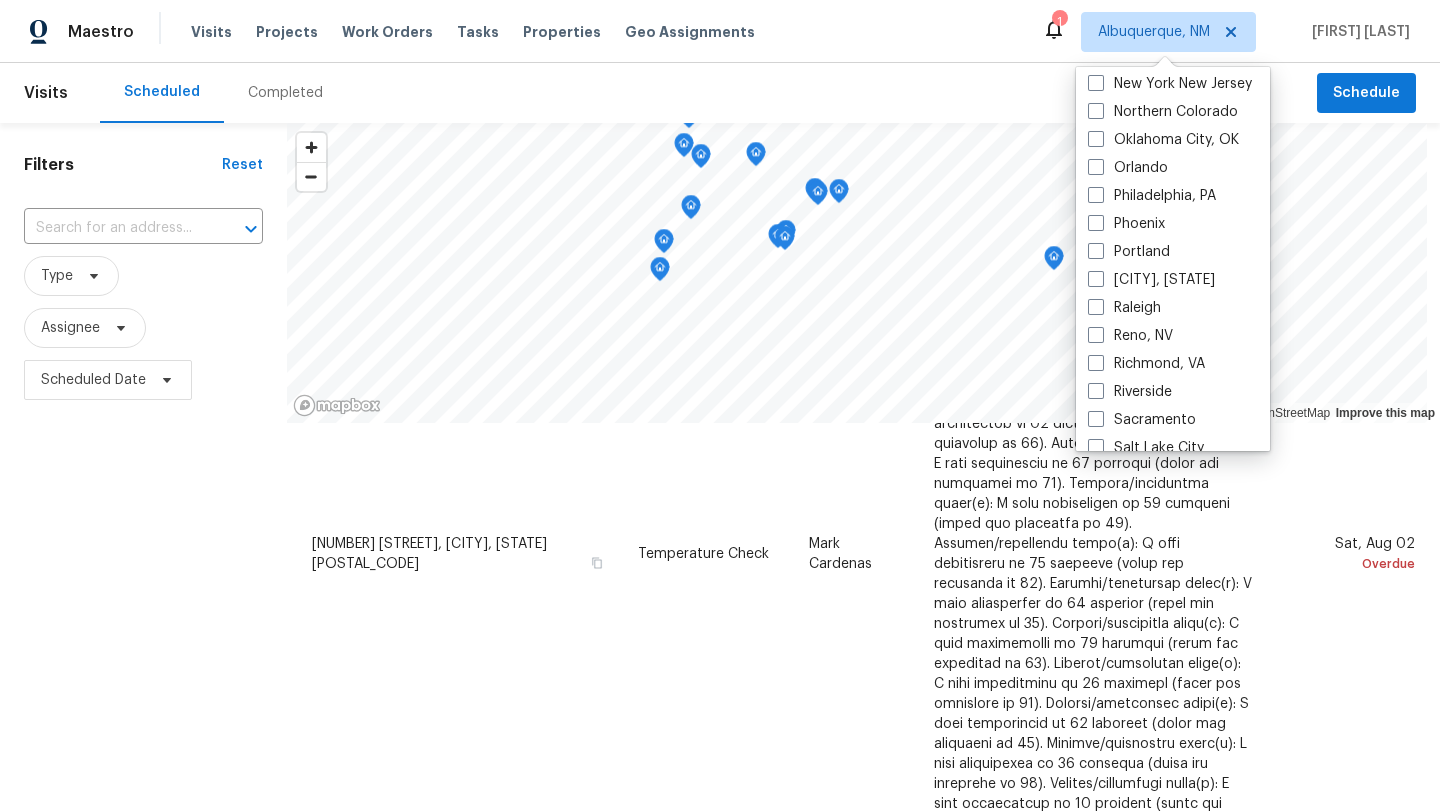 scroll, scrollTop: 929, scrollLeft: 0, axis: vertical 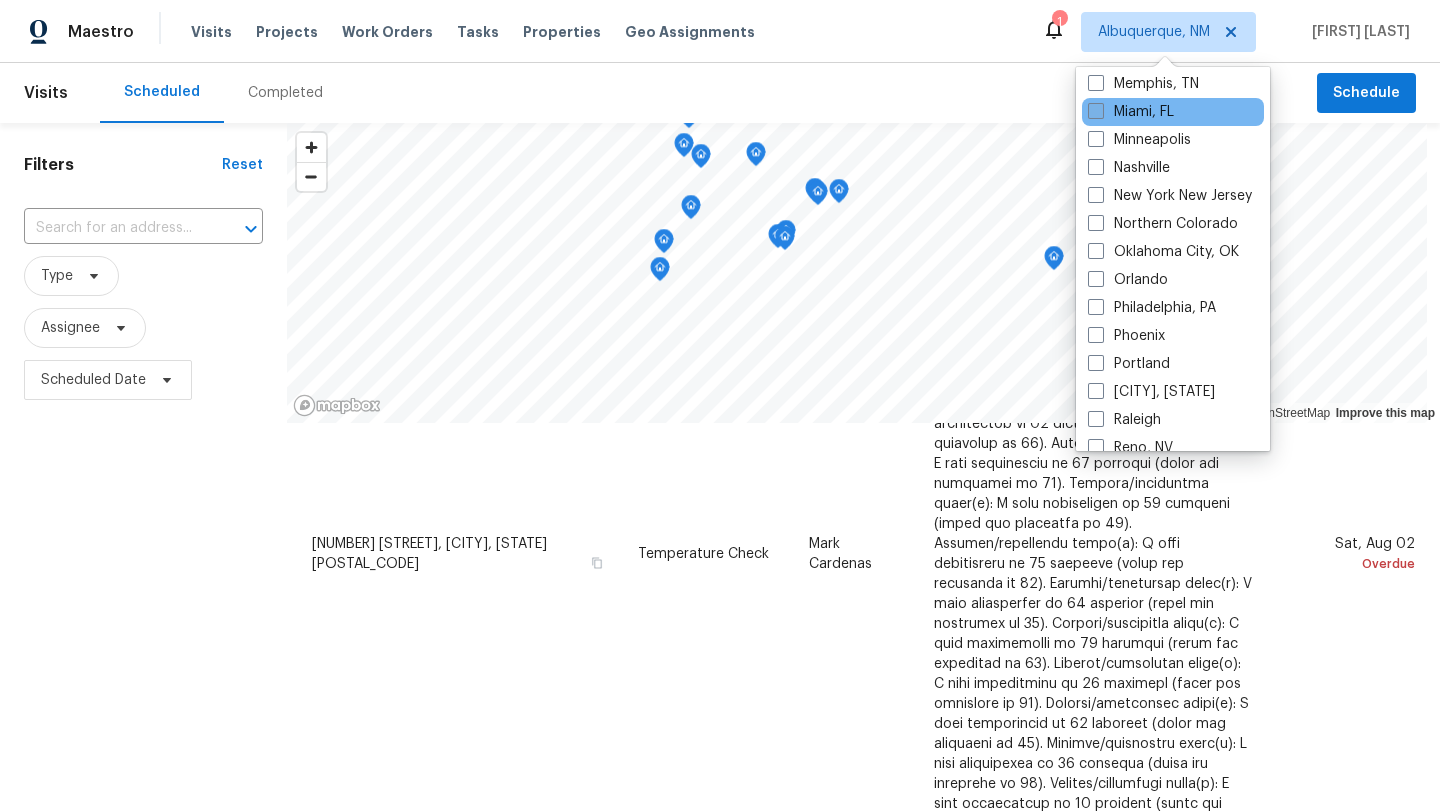 click at bounding box center [1096, 111] 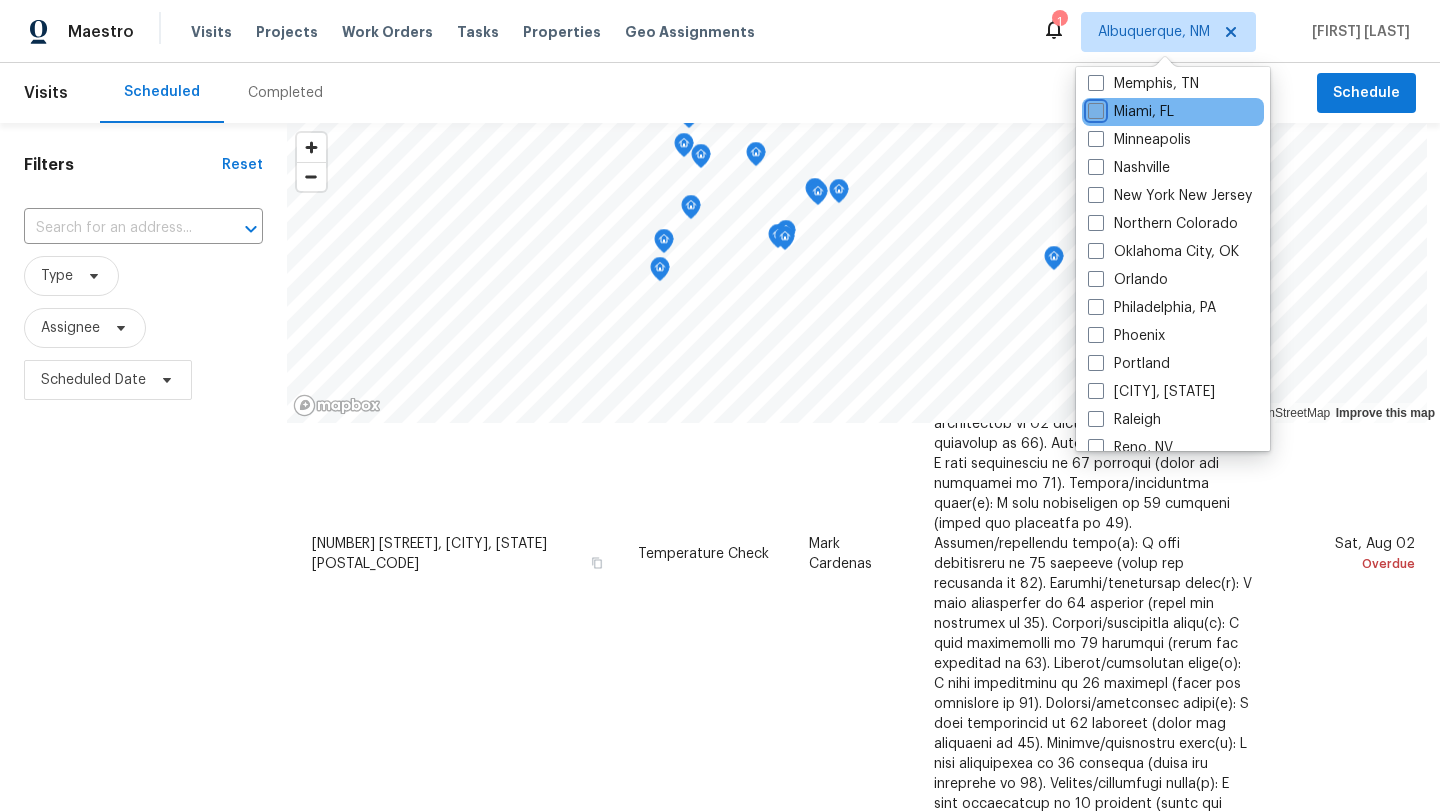 click on "Miami, FL" at bounding box center (1094, 108) 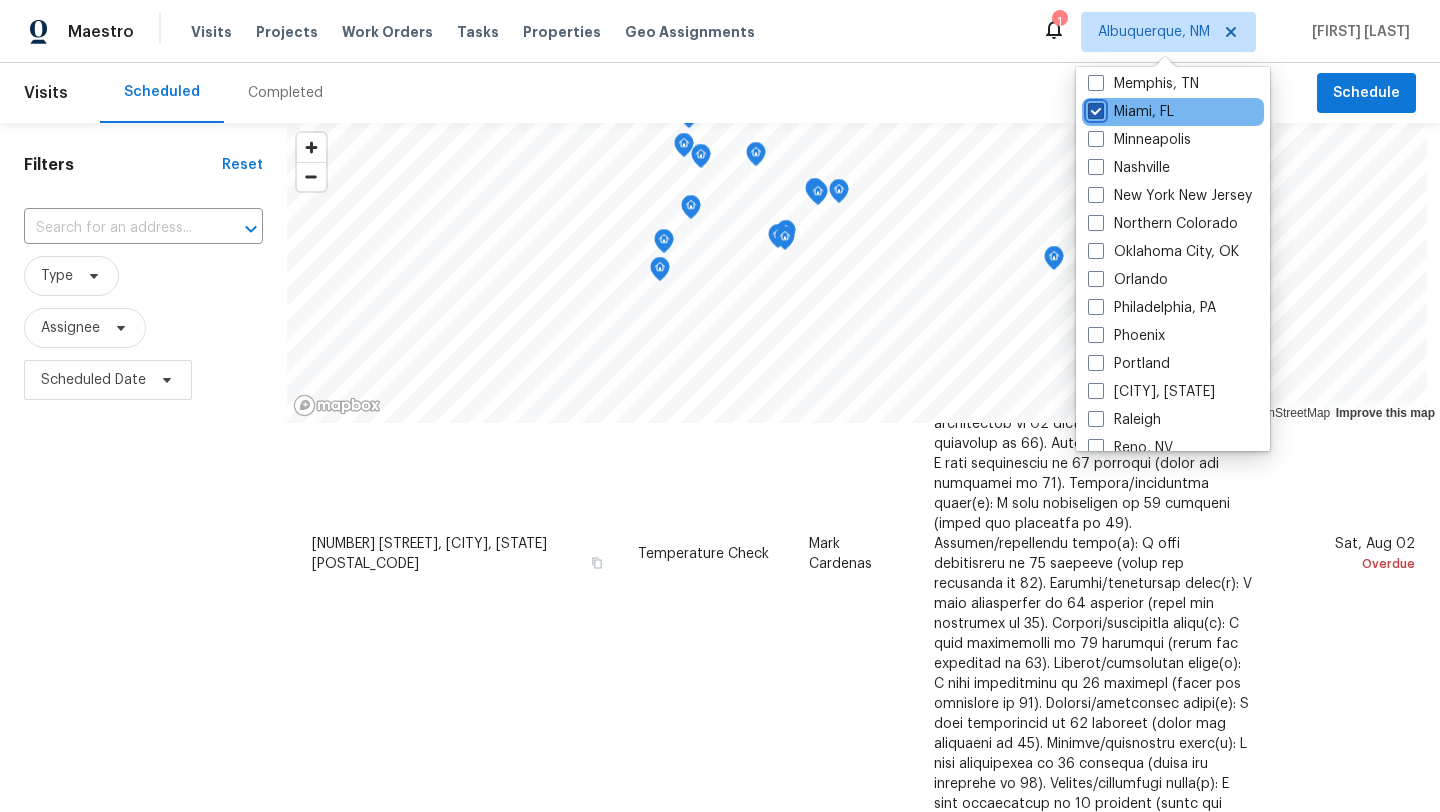 checkbox on "true" 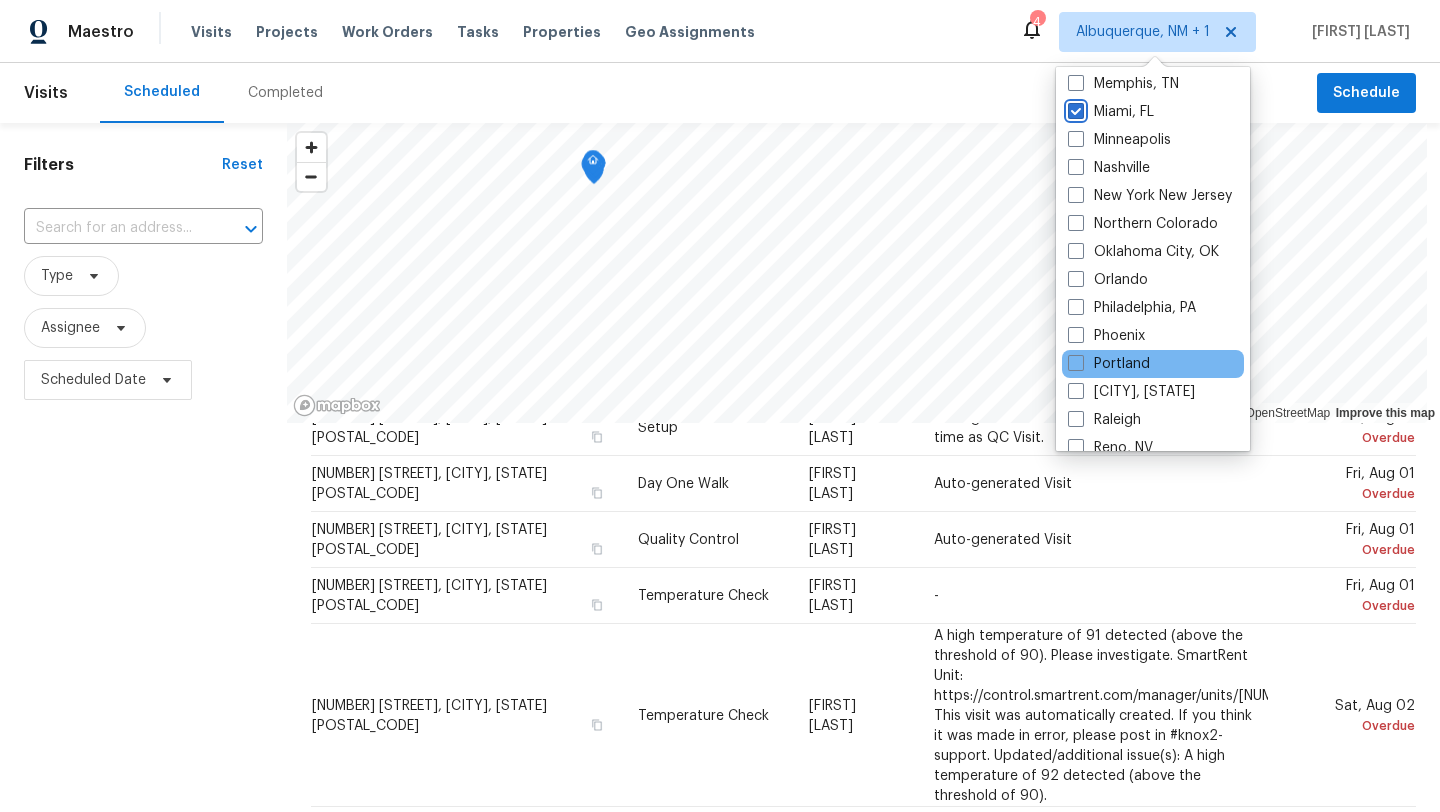 scroll, scrollTop: 0, scrollLeft: 0, axis: both 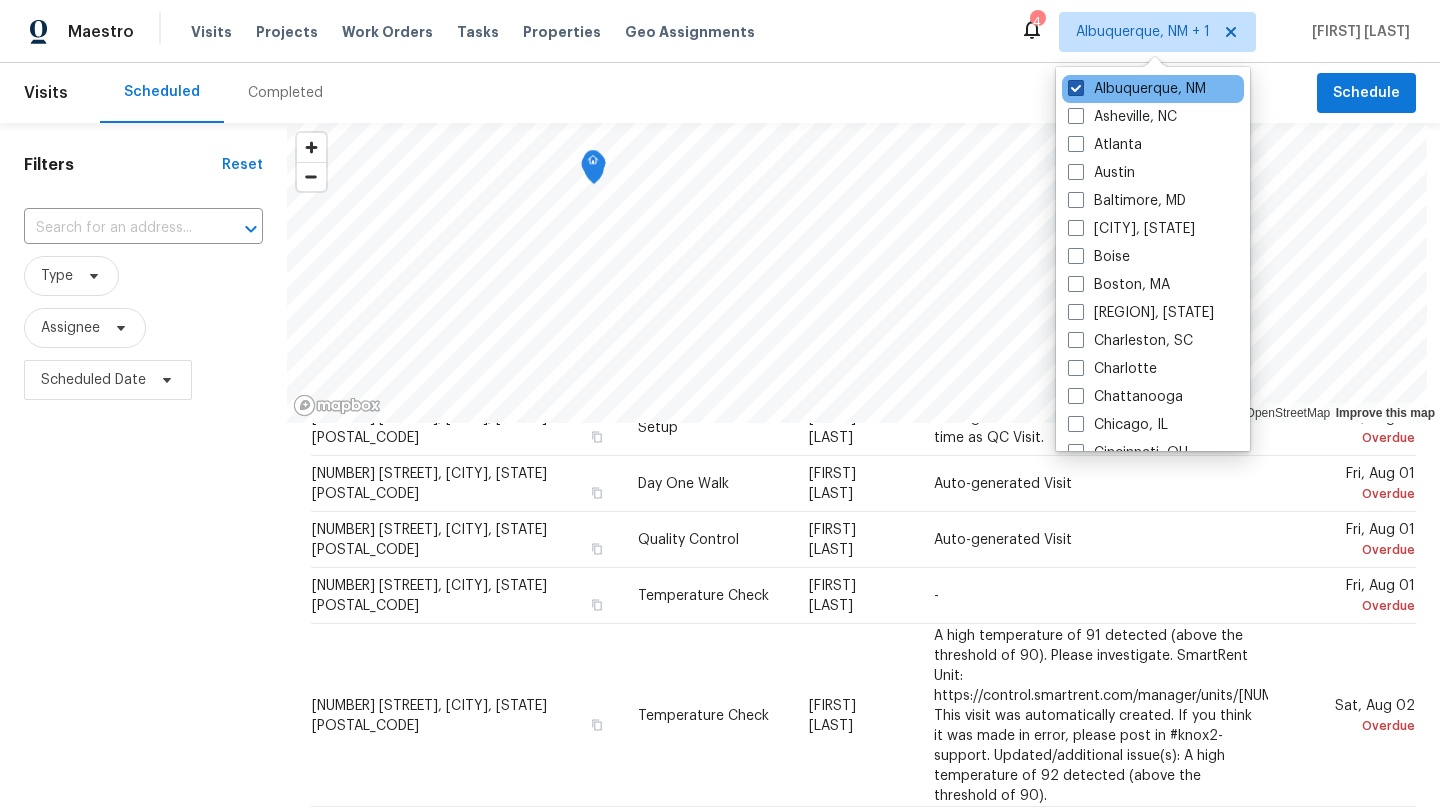 click at bounding box center [1076, 88] 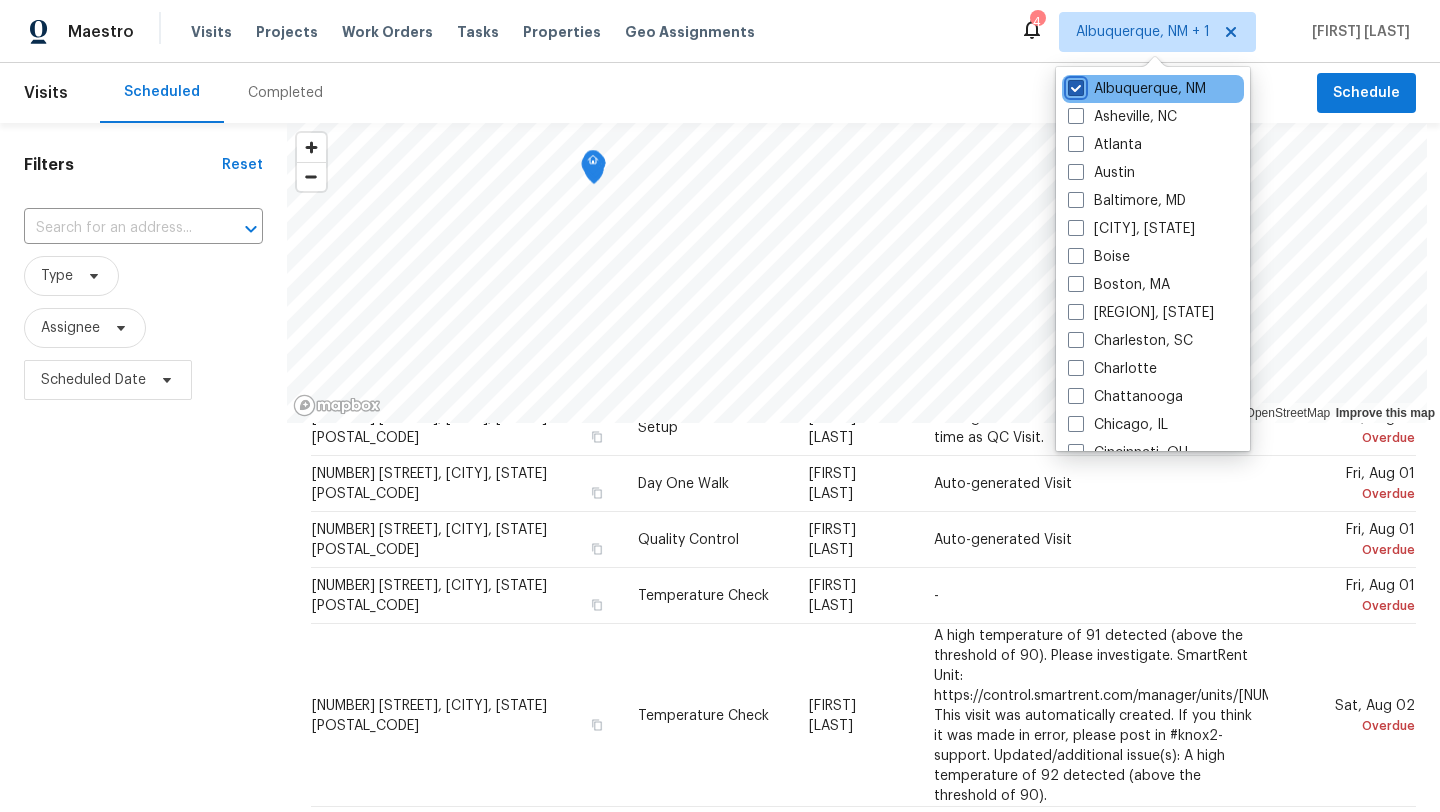 click on "Albuquerque, NM" at bounding box center (1074, 85) 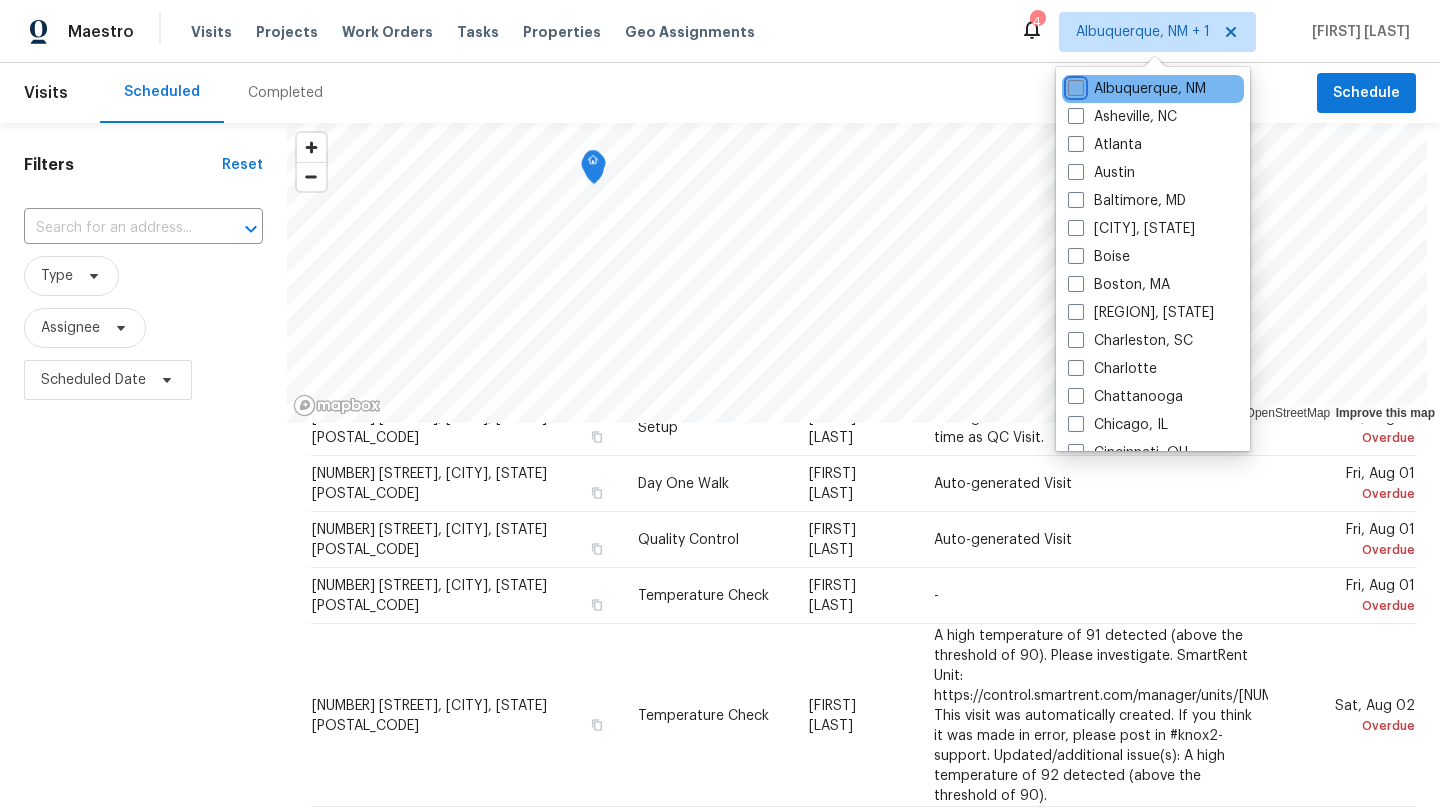 checkbox on "false" 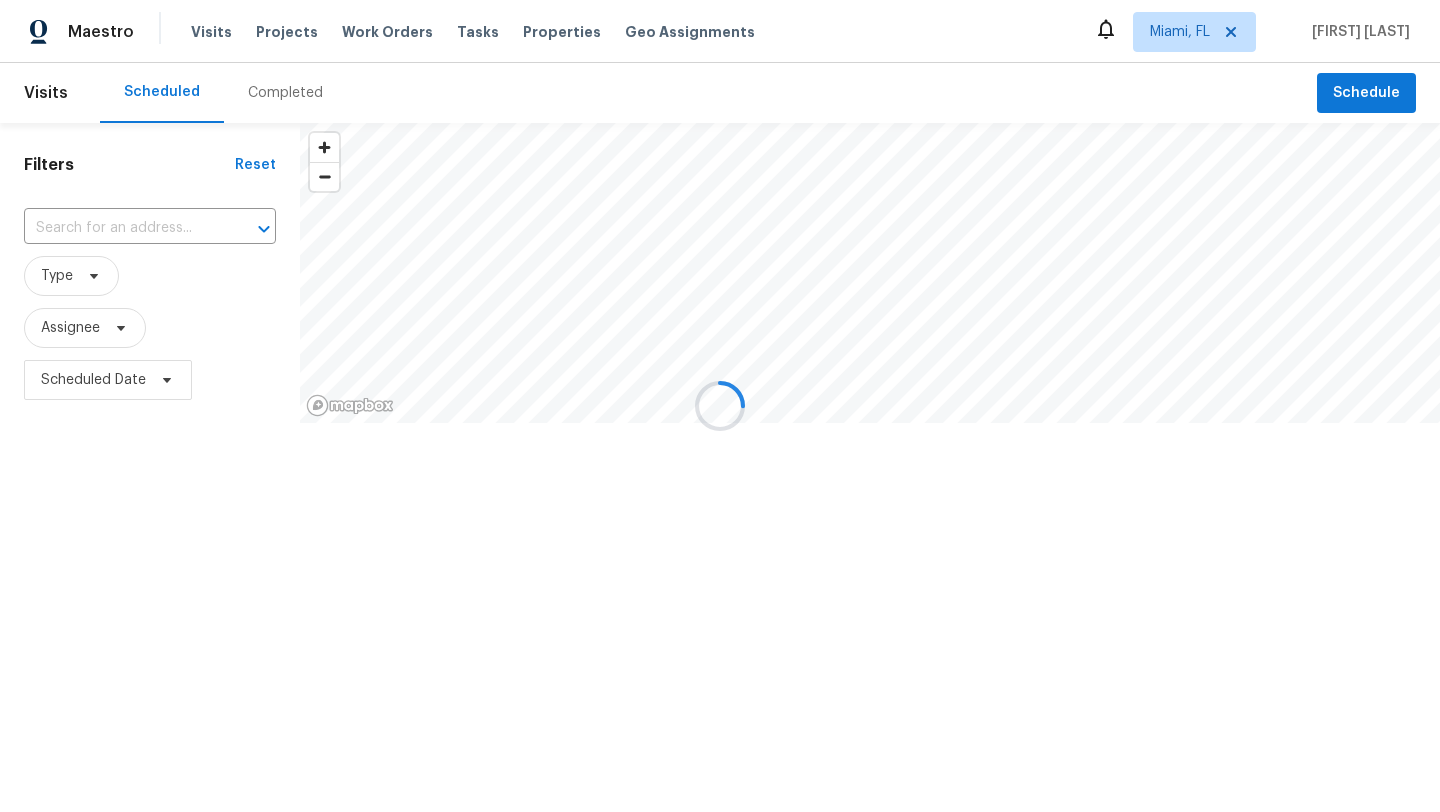 scroll, scrollTop: 0, scrollLeft: 0, axis: both 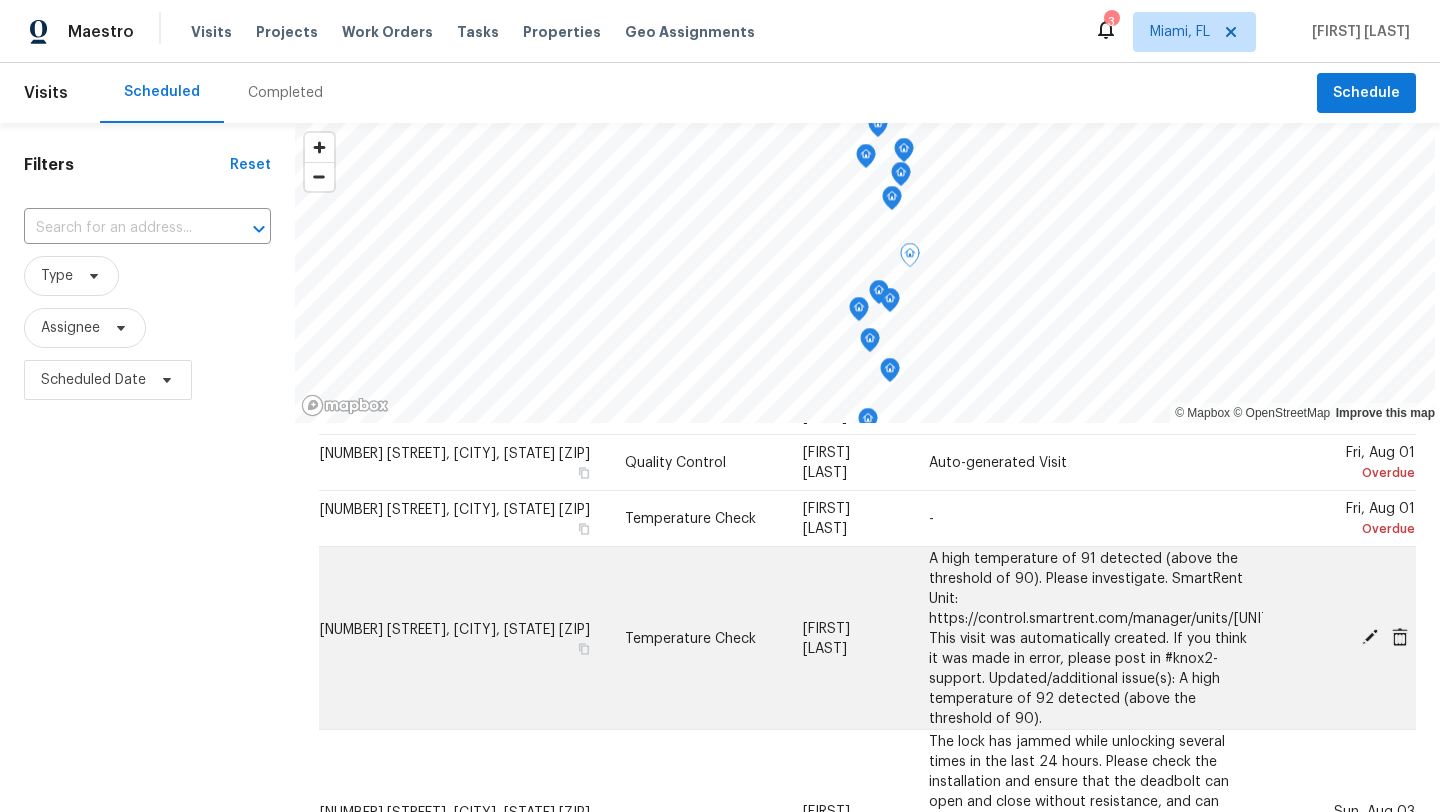 click 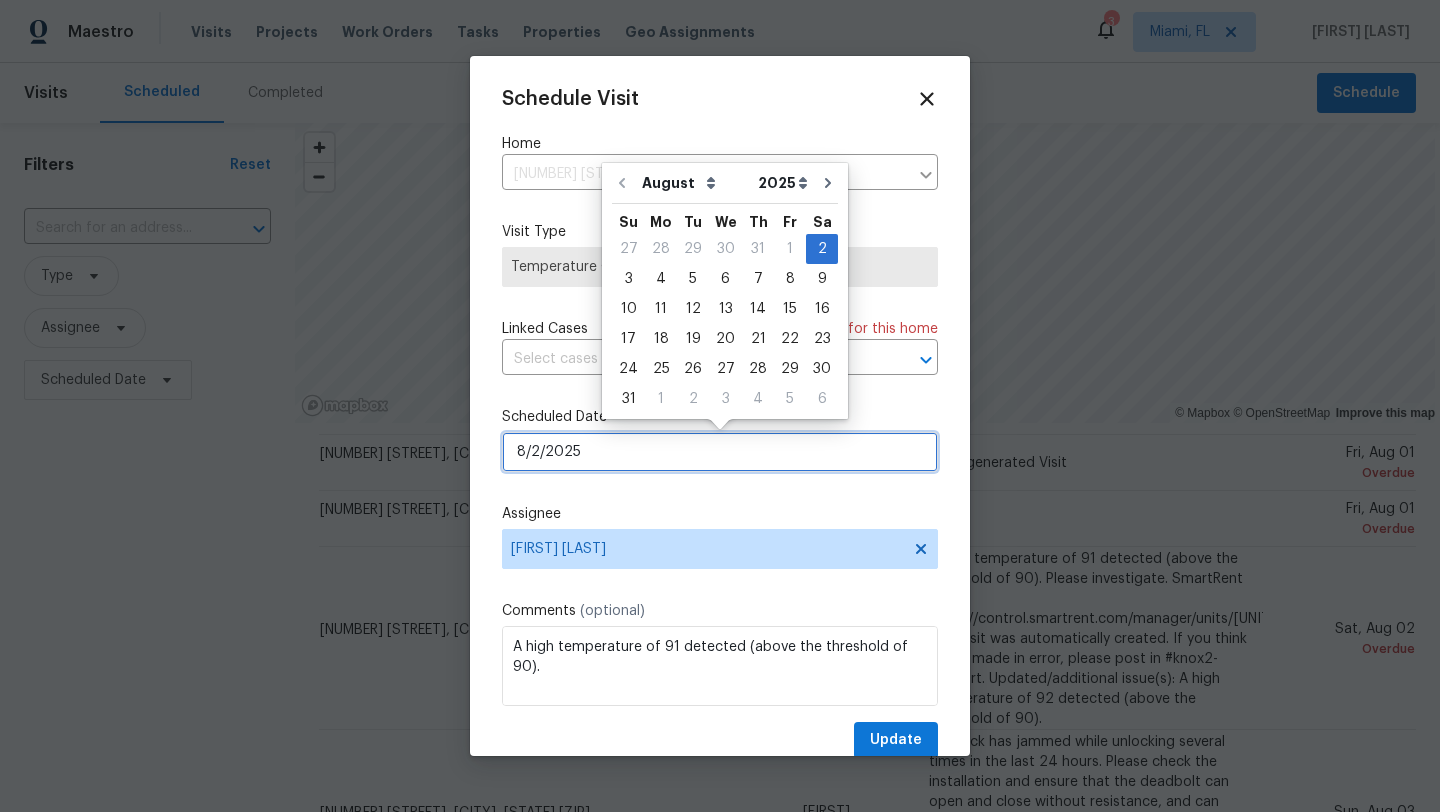 click on "8/2/2025" at bounding box center [720, 452] 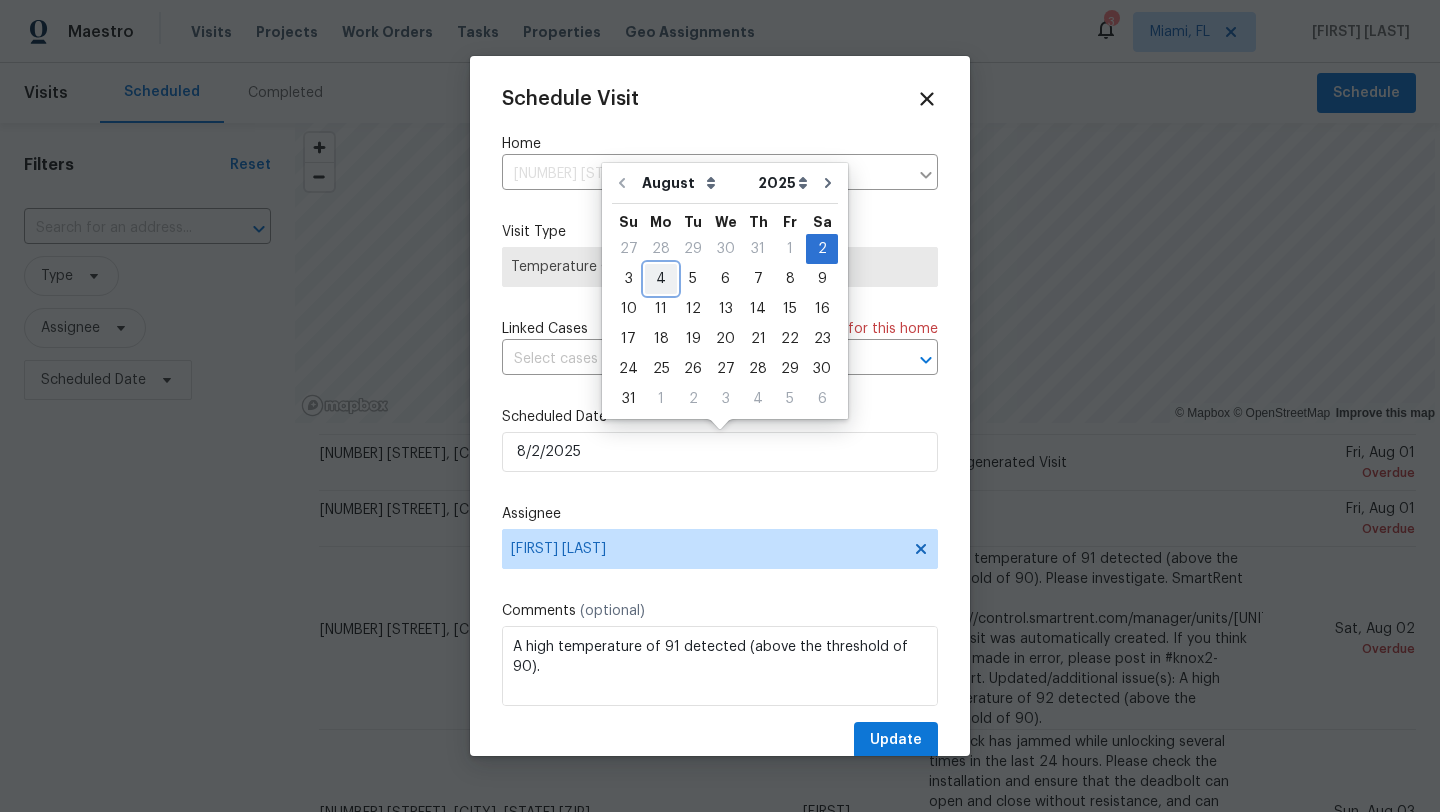 click on "4" at bounding box center (661, 279) 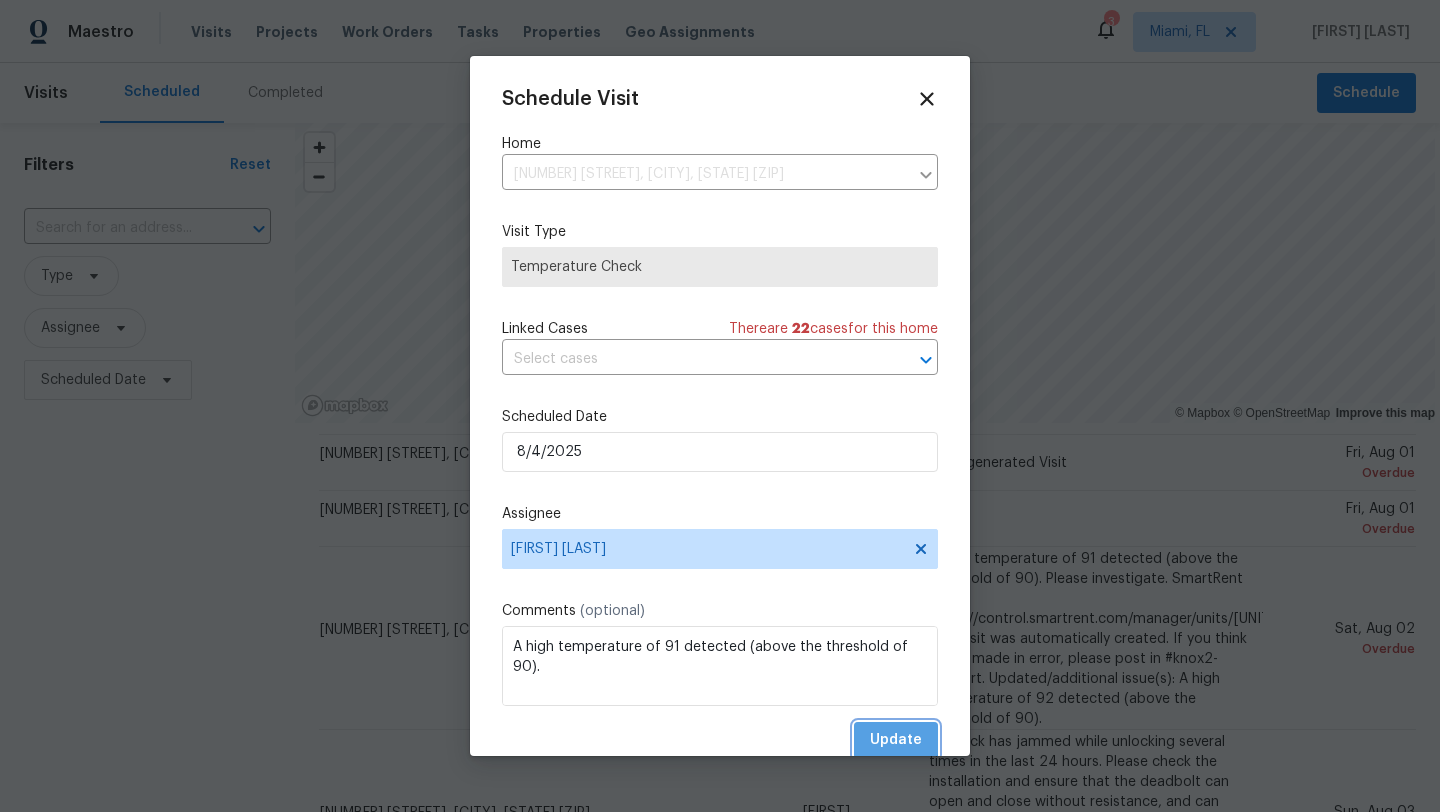 click on "Update" at bounding box center (896, 740) 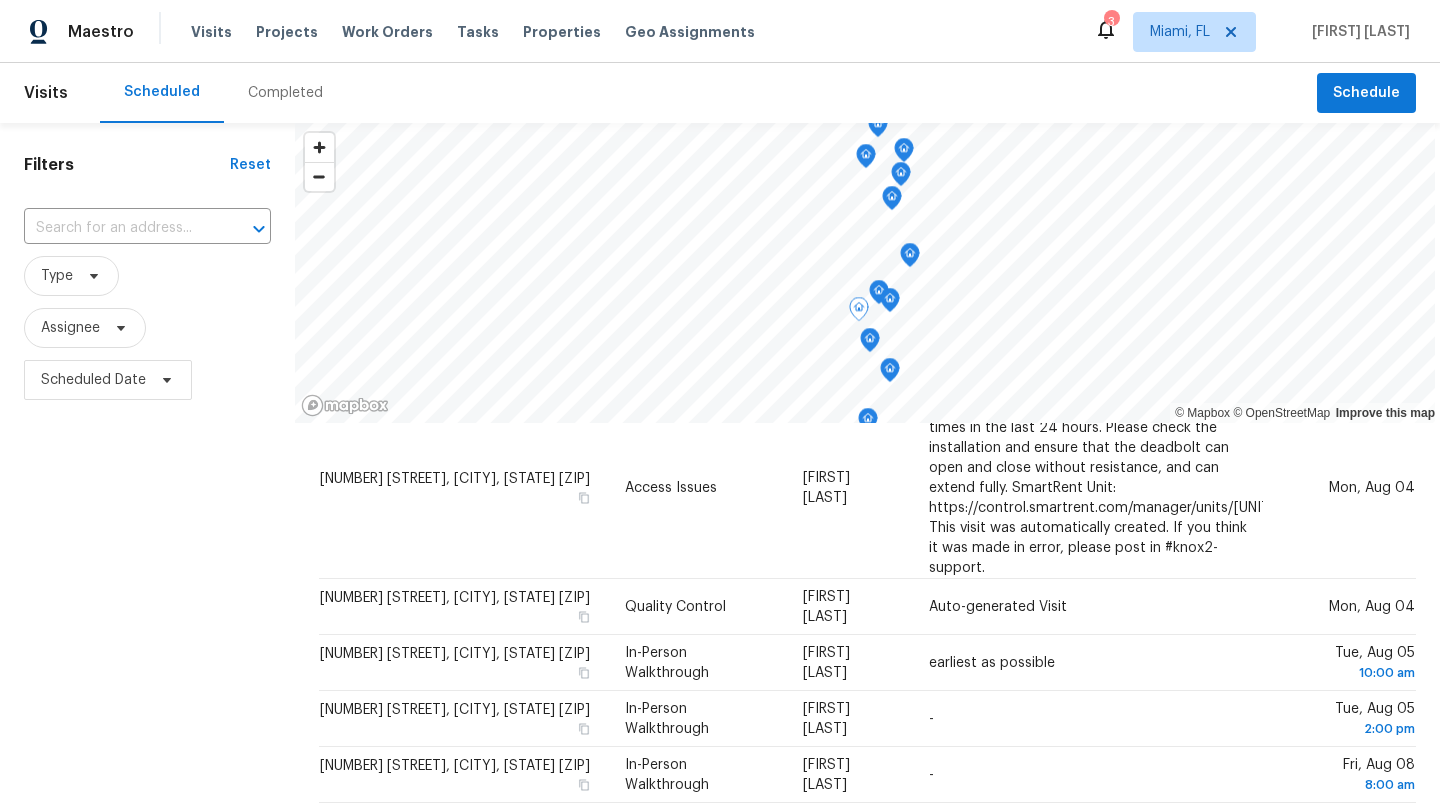 scroll, scrollTop: 977, scrollLeft: 0, axis: vertical 